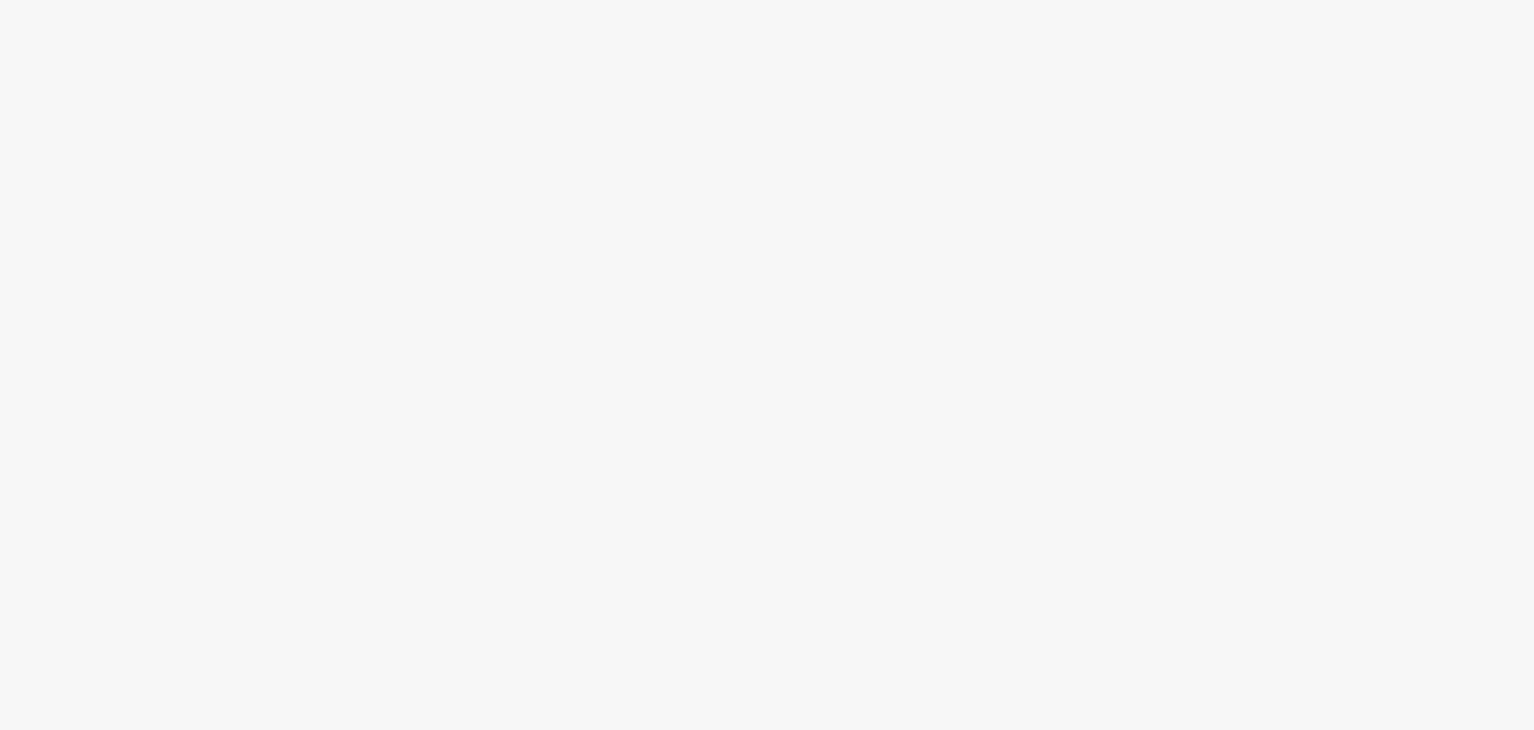 scroll, scrollTop: 0, scrollLeft: 0, axis: both 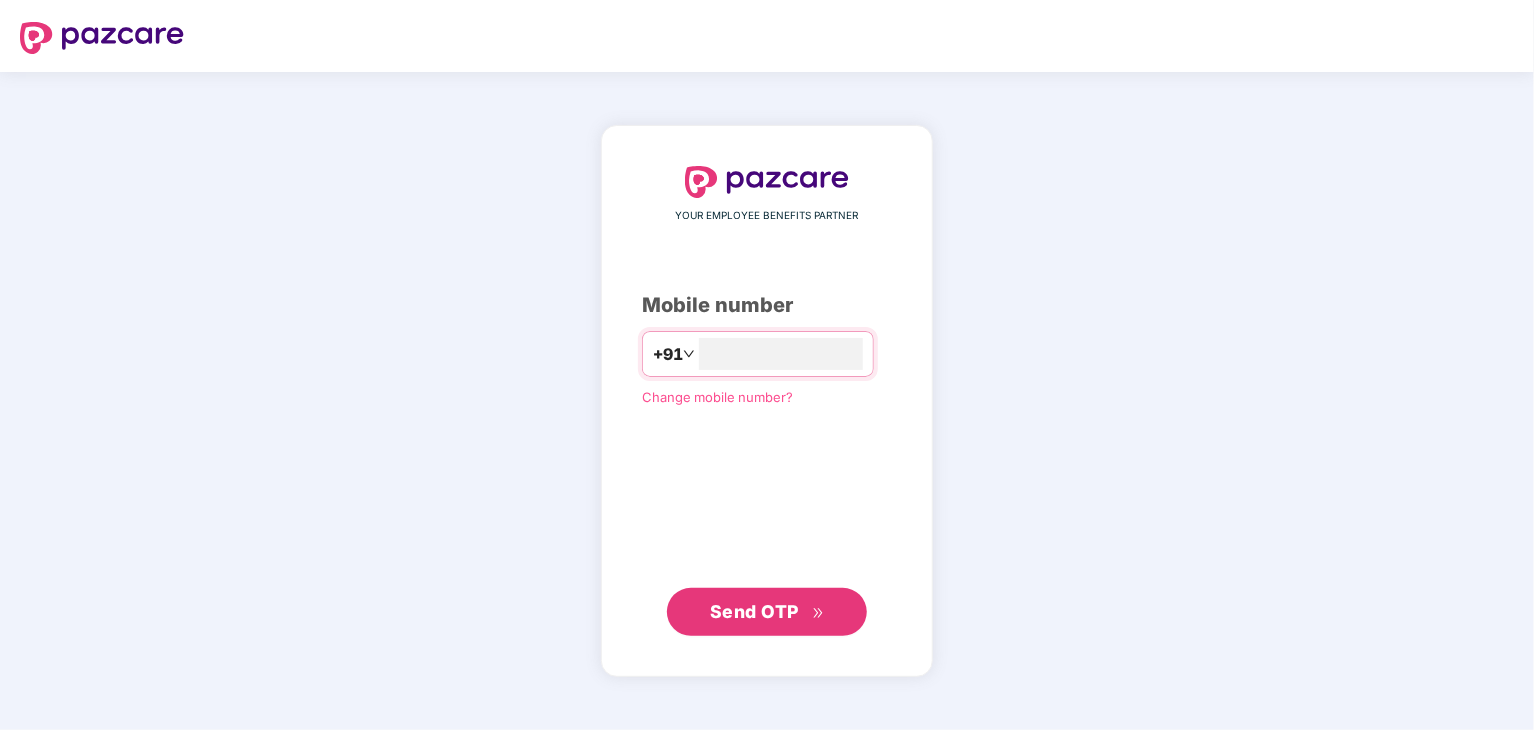 type on "**********" 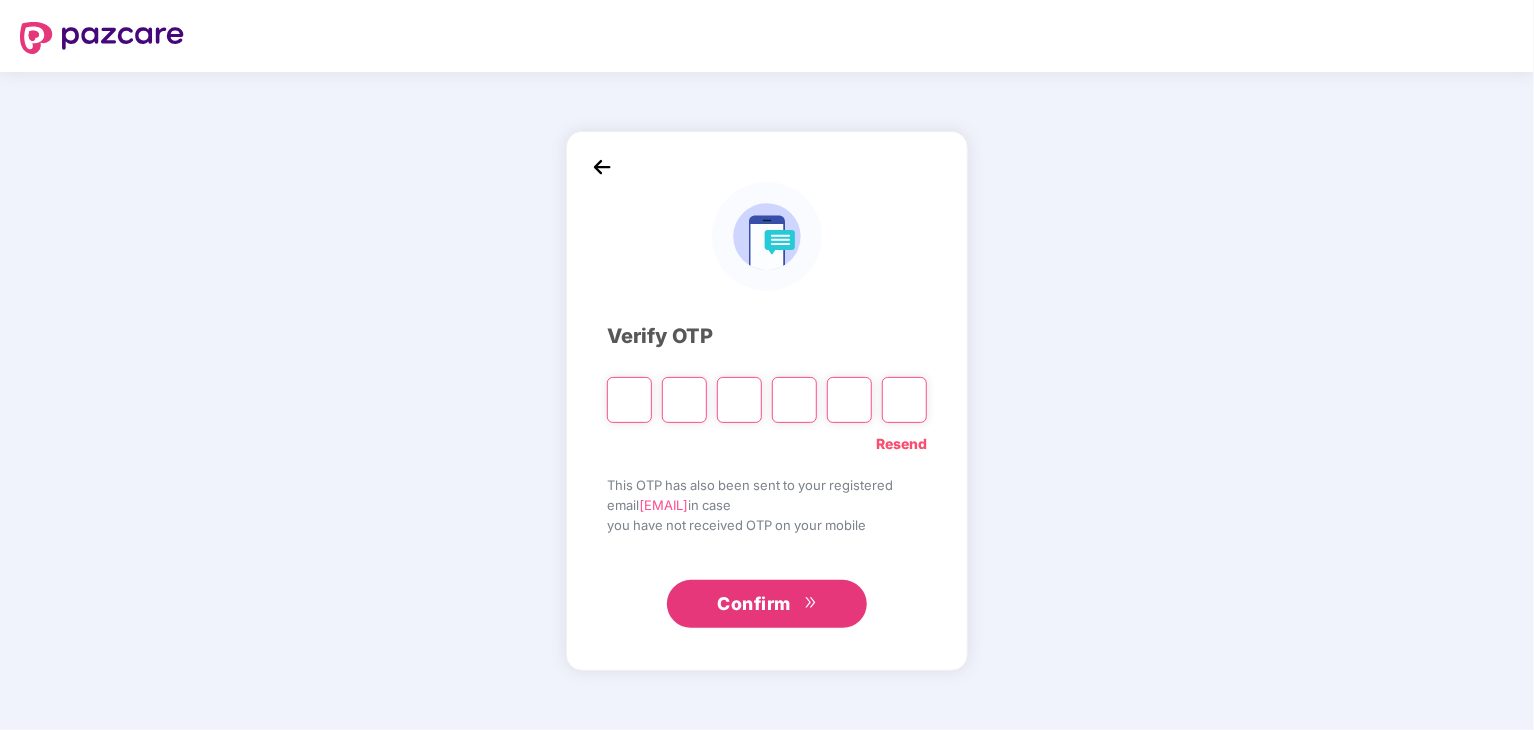 type on "*" 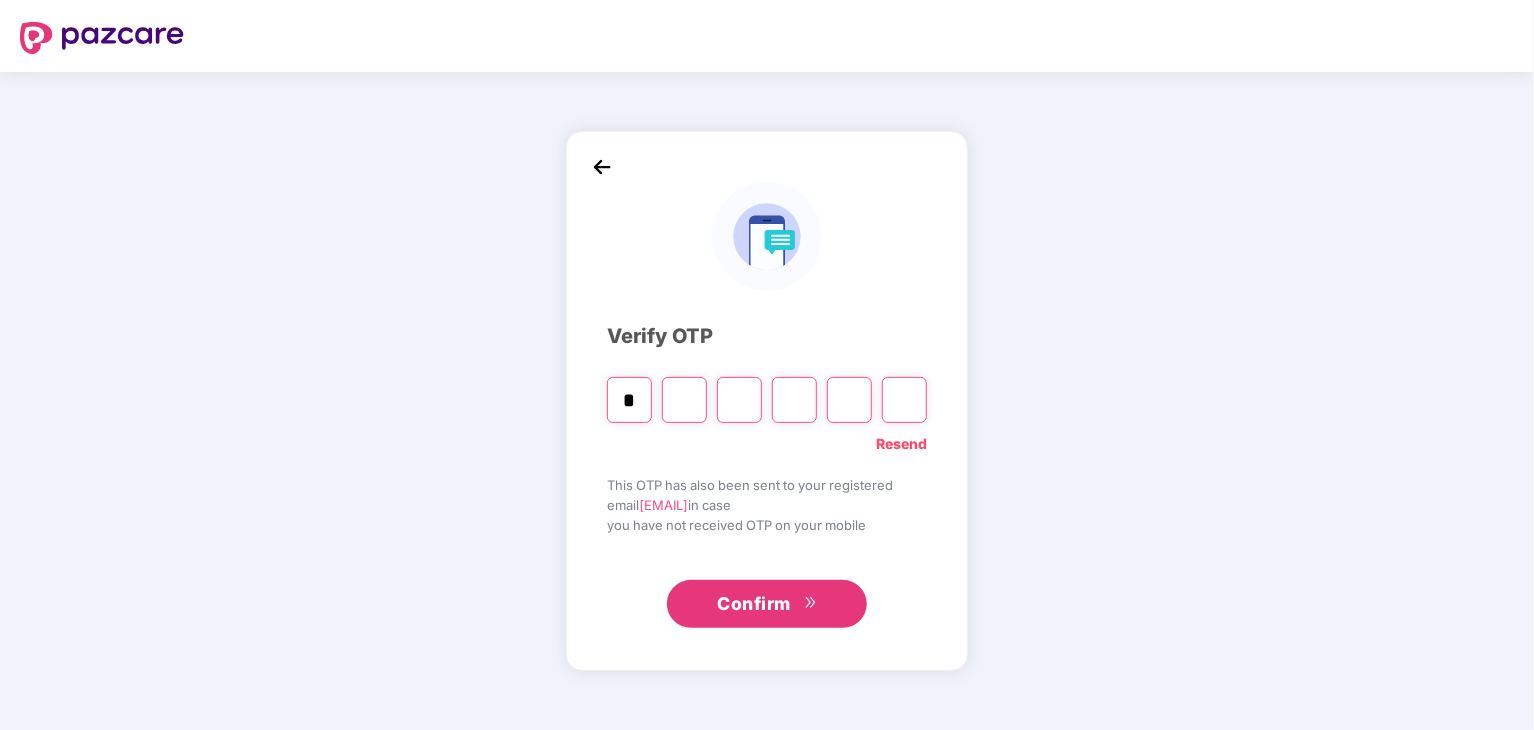 type on "*" 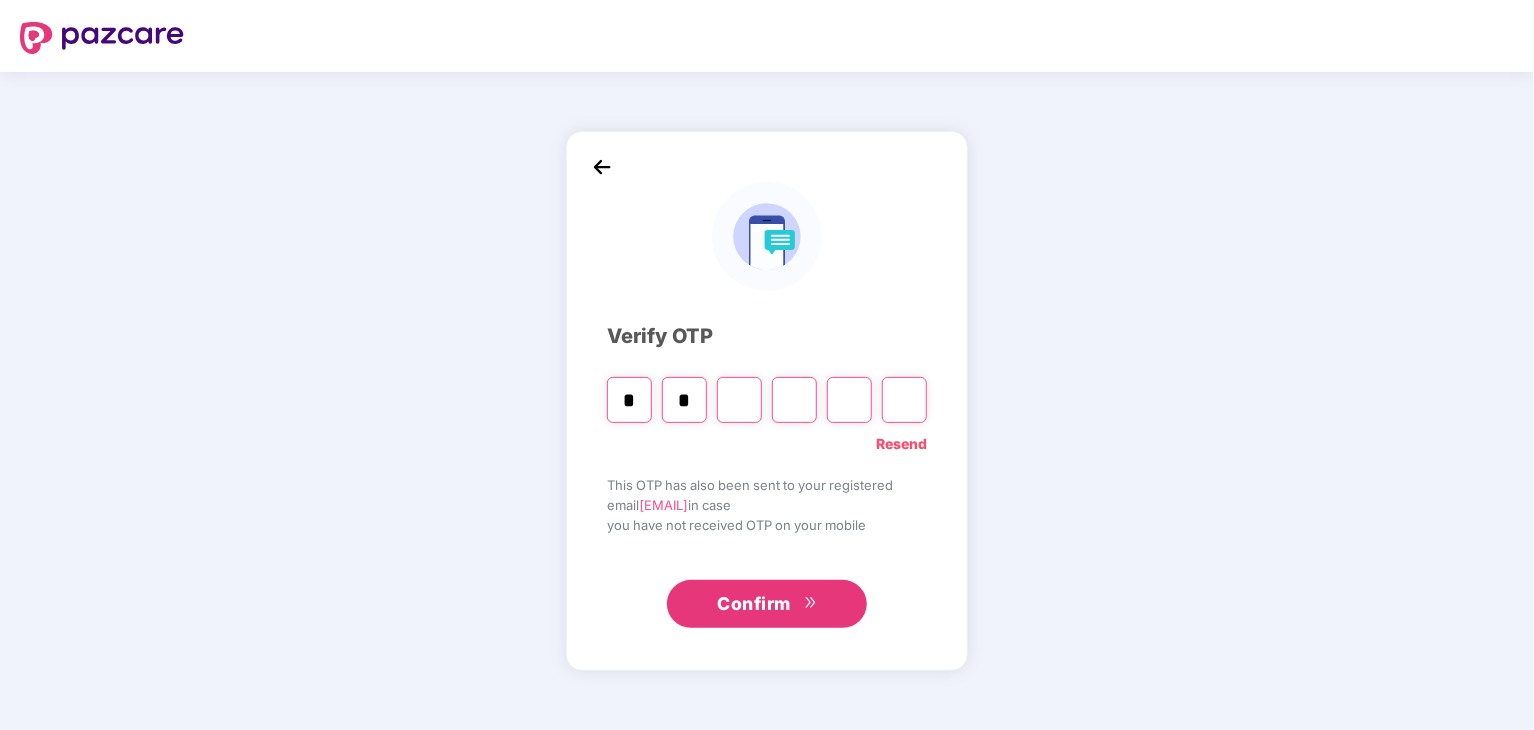 type on "*" 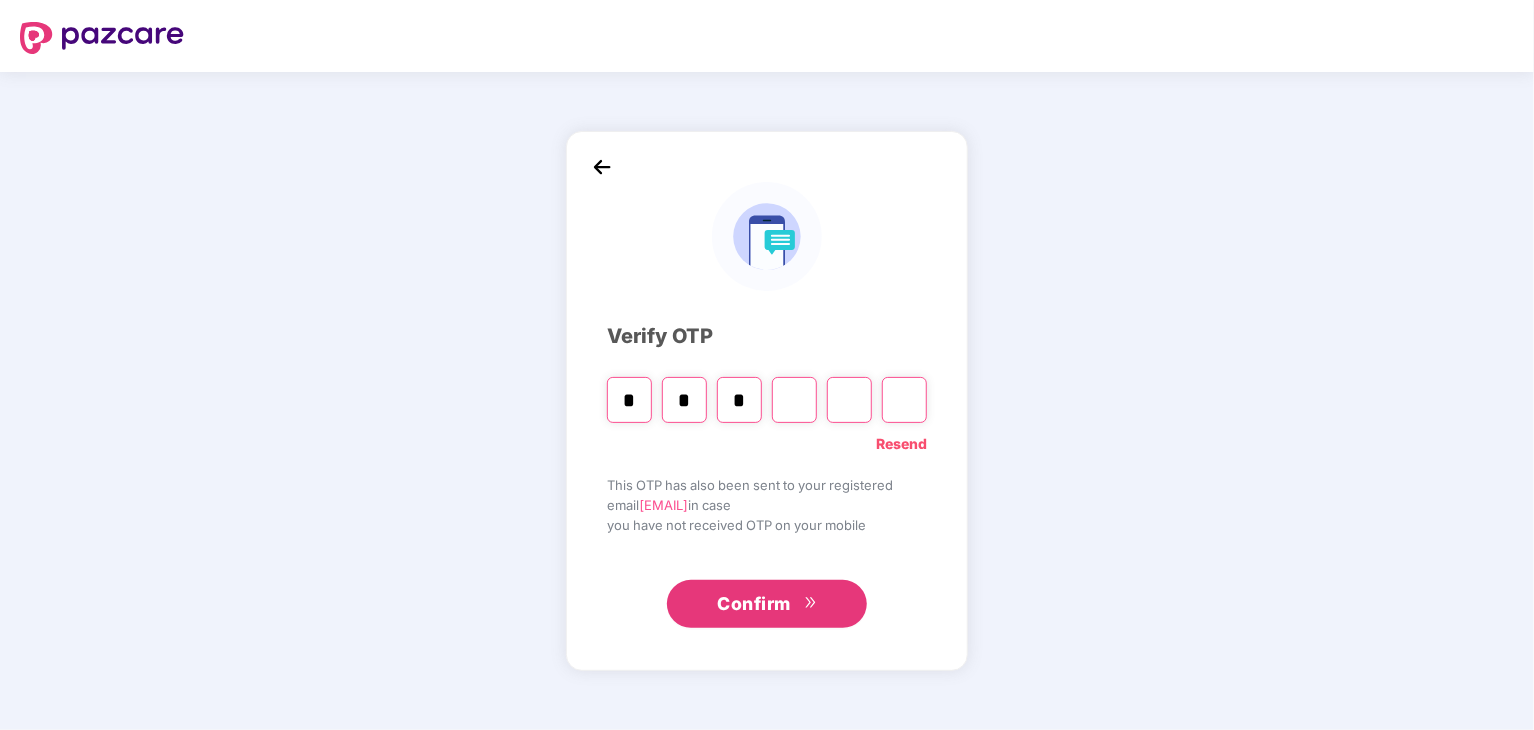 type on "*" 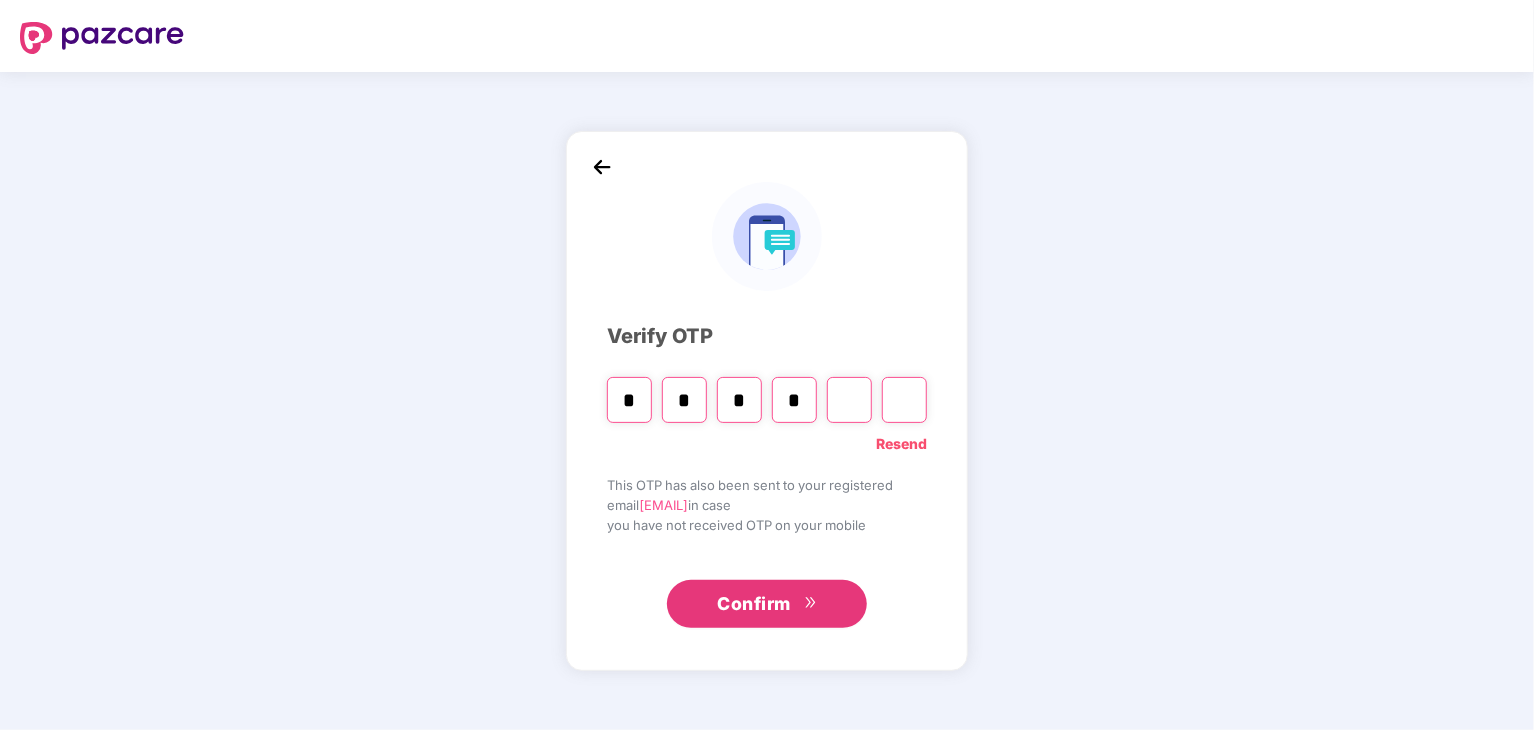 type on "*" 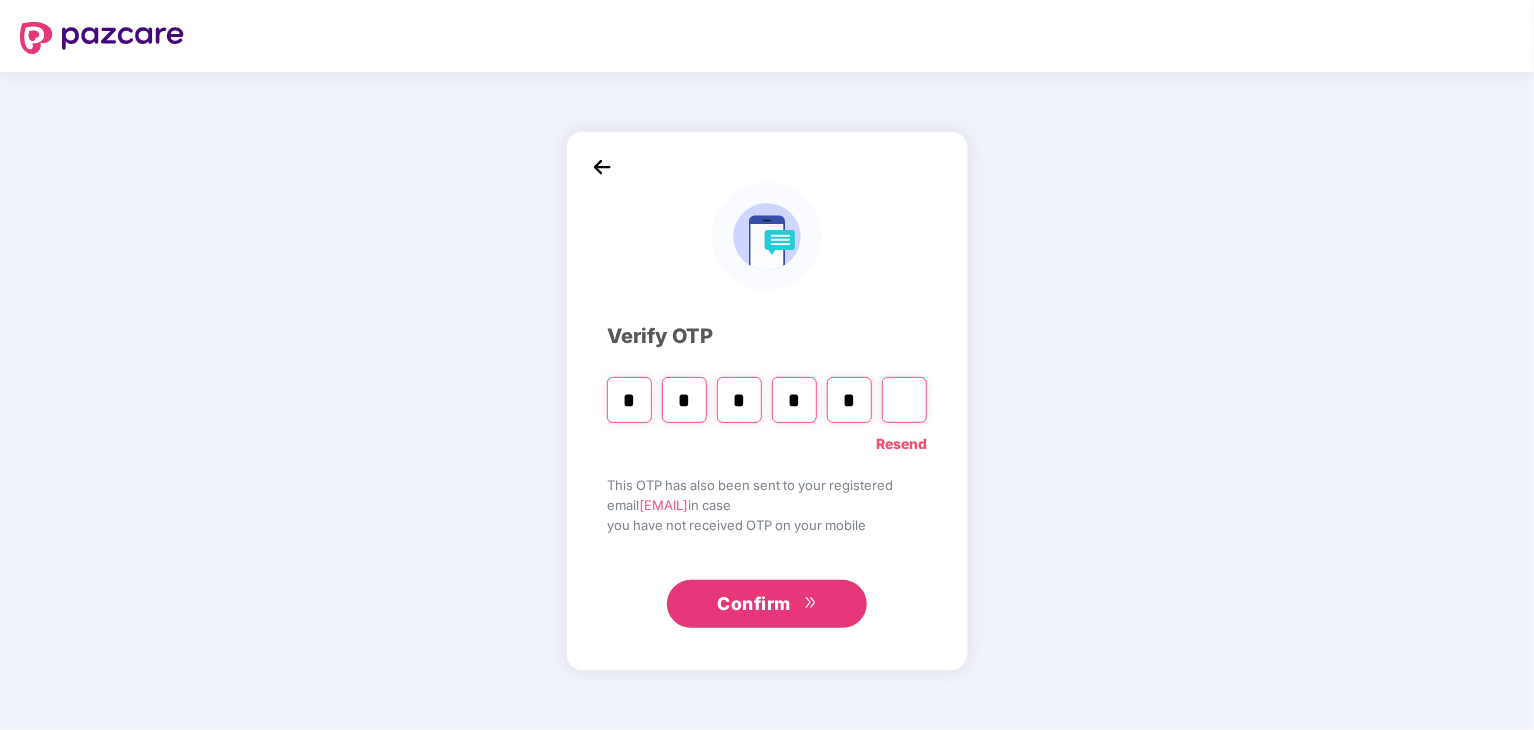 type on "*" 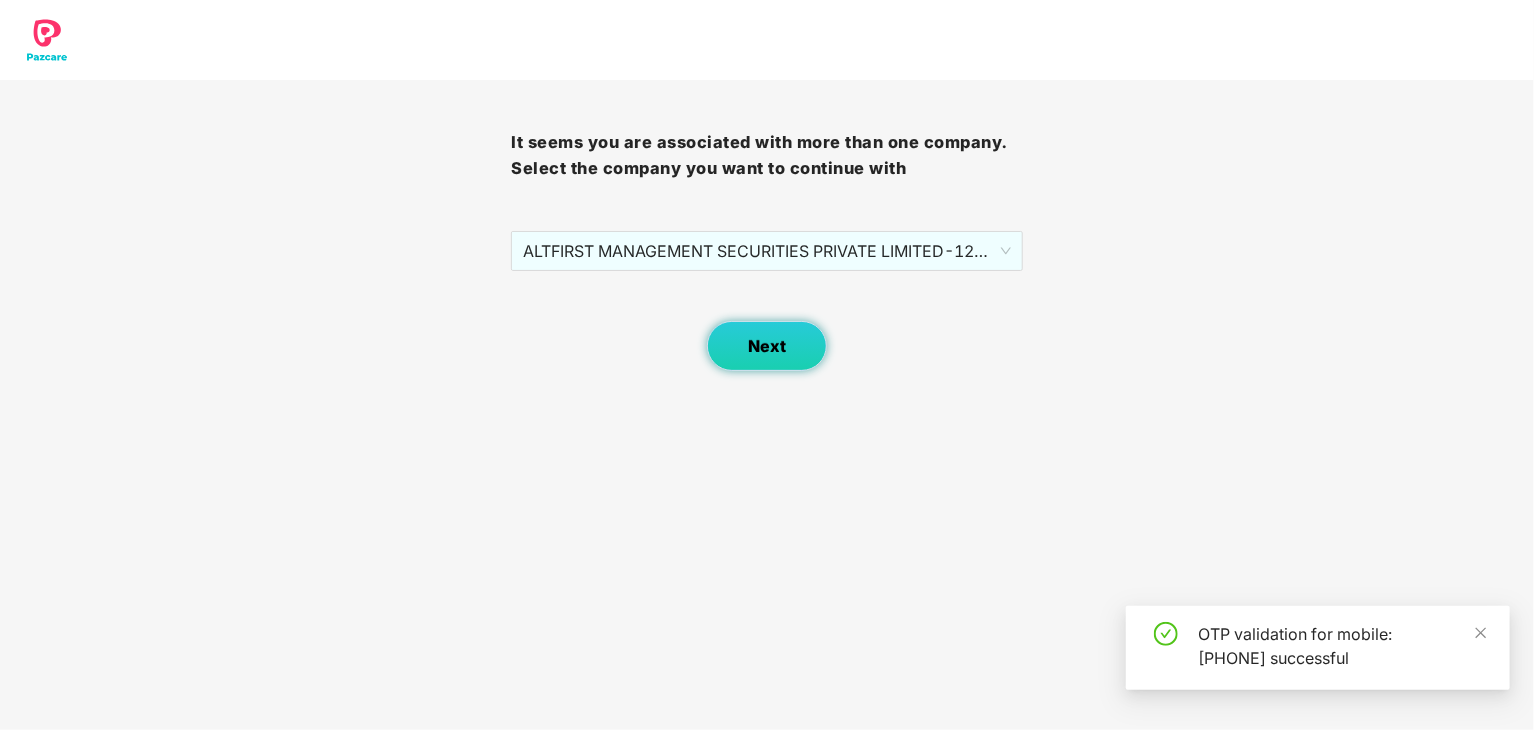 click on "Next" at bounding box center [767, 346] 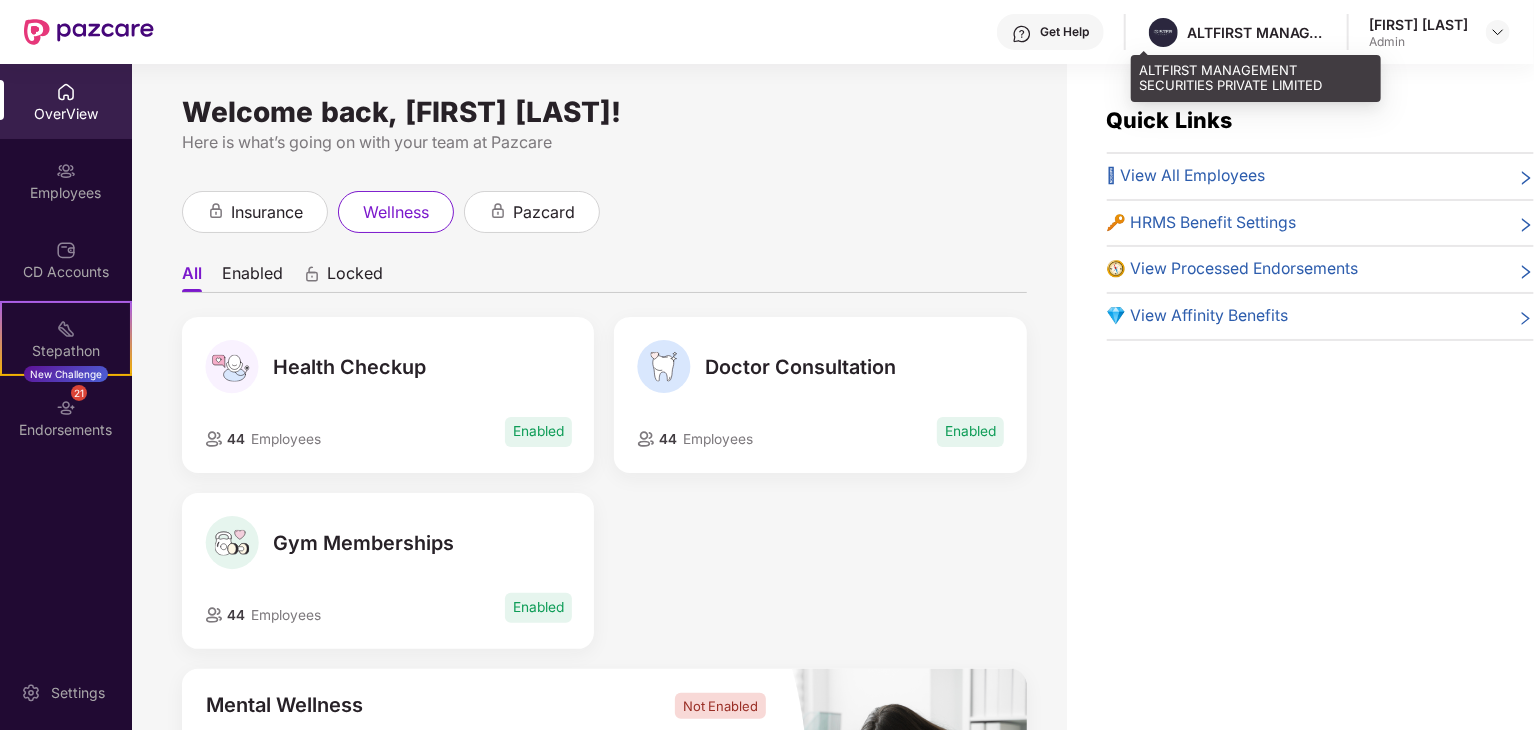 click on "ALTFIRST MANAGEMENT SECURITIES PRIVATE LIMITED" at bounding box center [1257, 32] 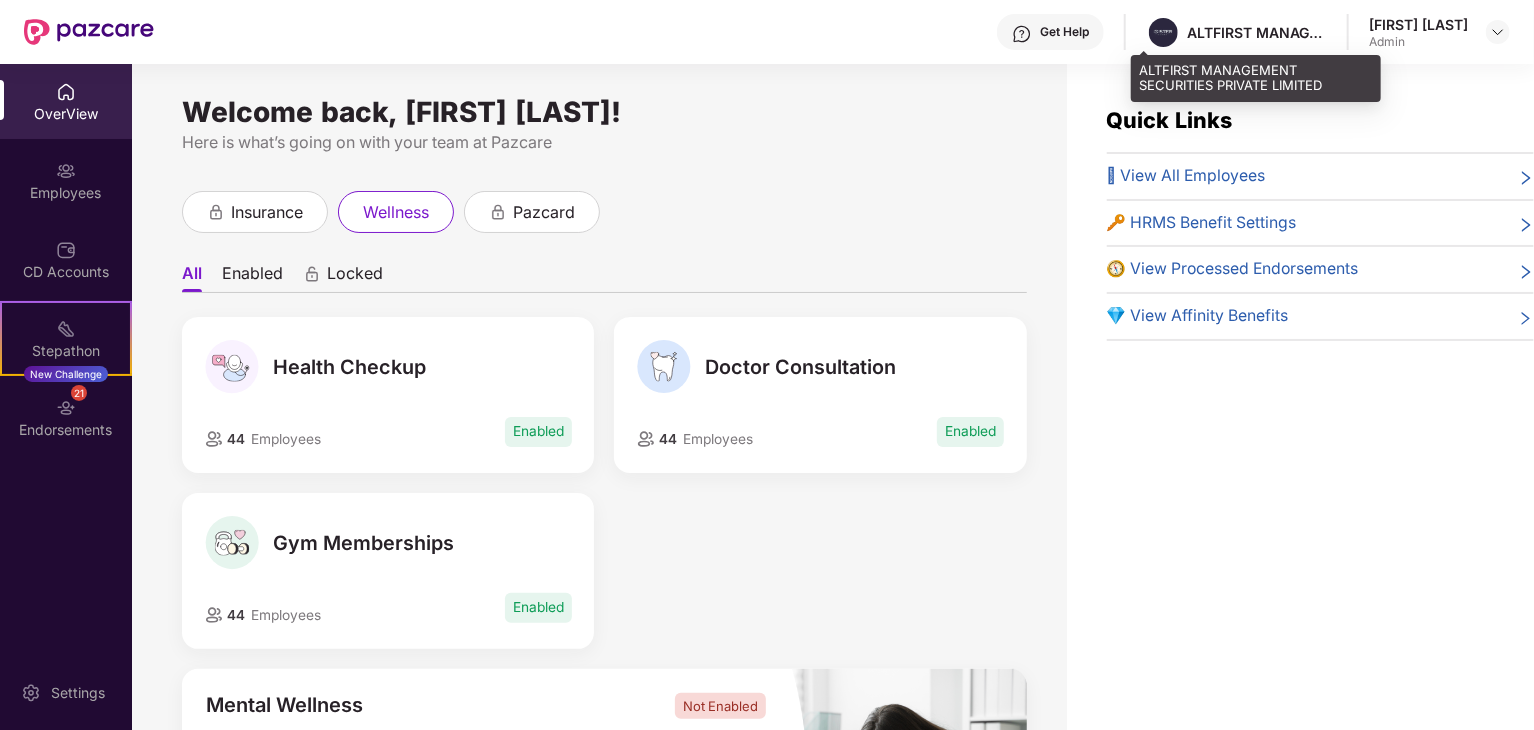 click on "ALTFIRST MANAGEMENT SECURITIES PRIVATE LIMITED" at bounding box center (1257, 32) 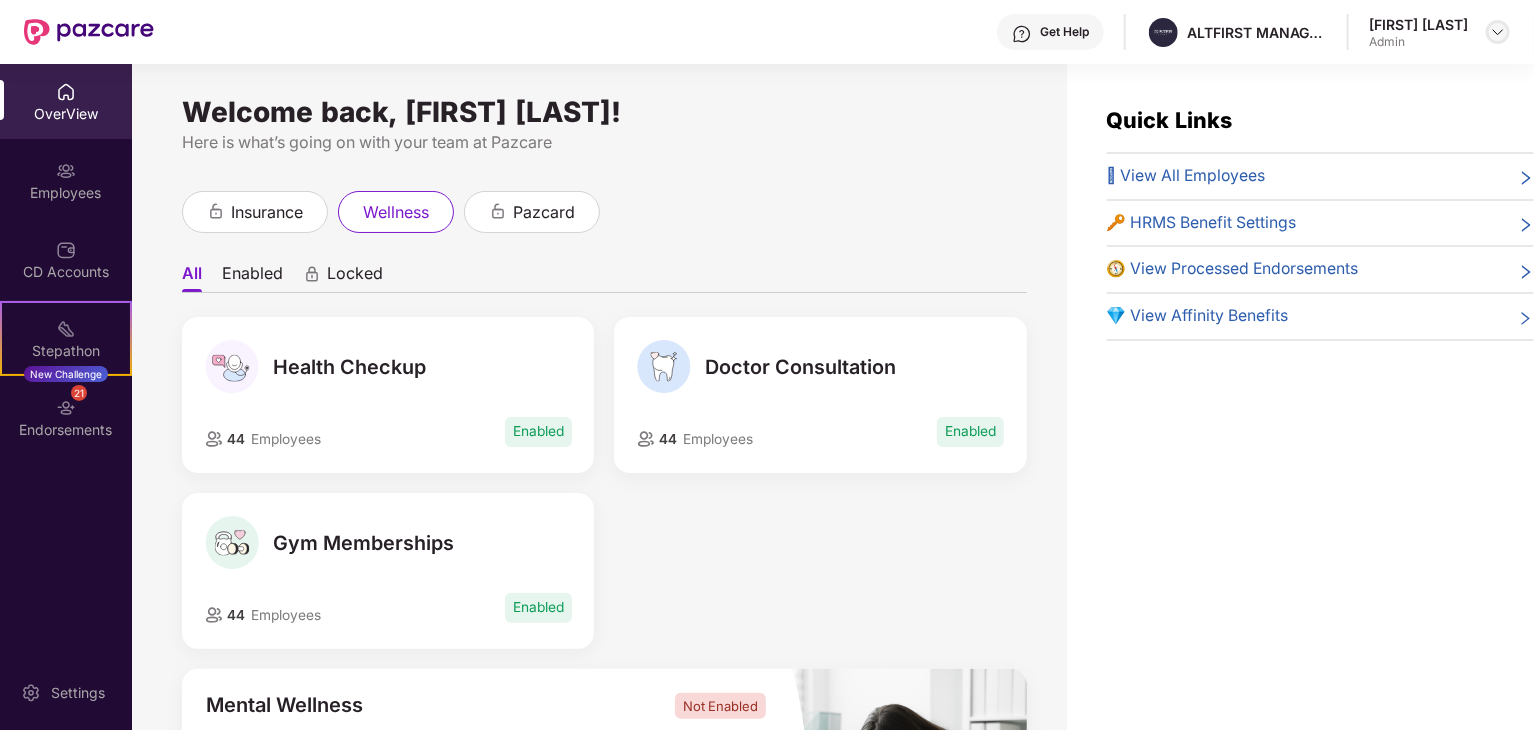 click at bounding box center (1498, 32) 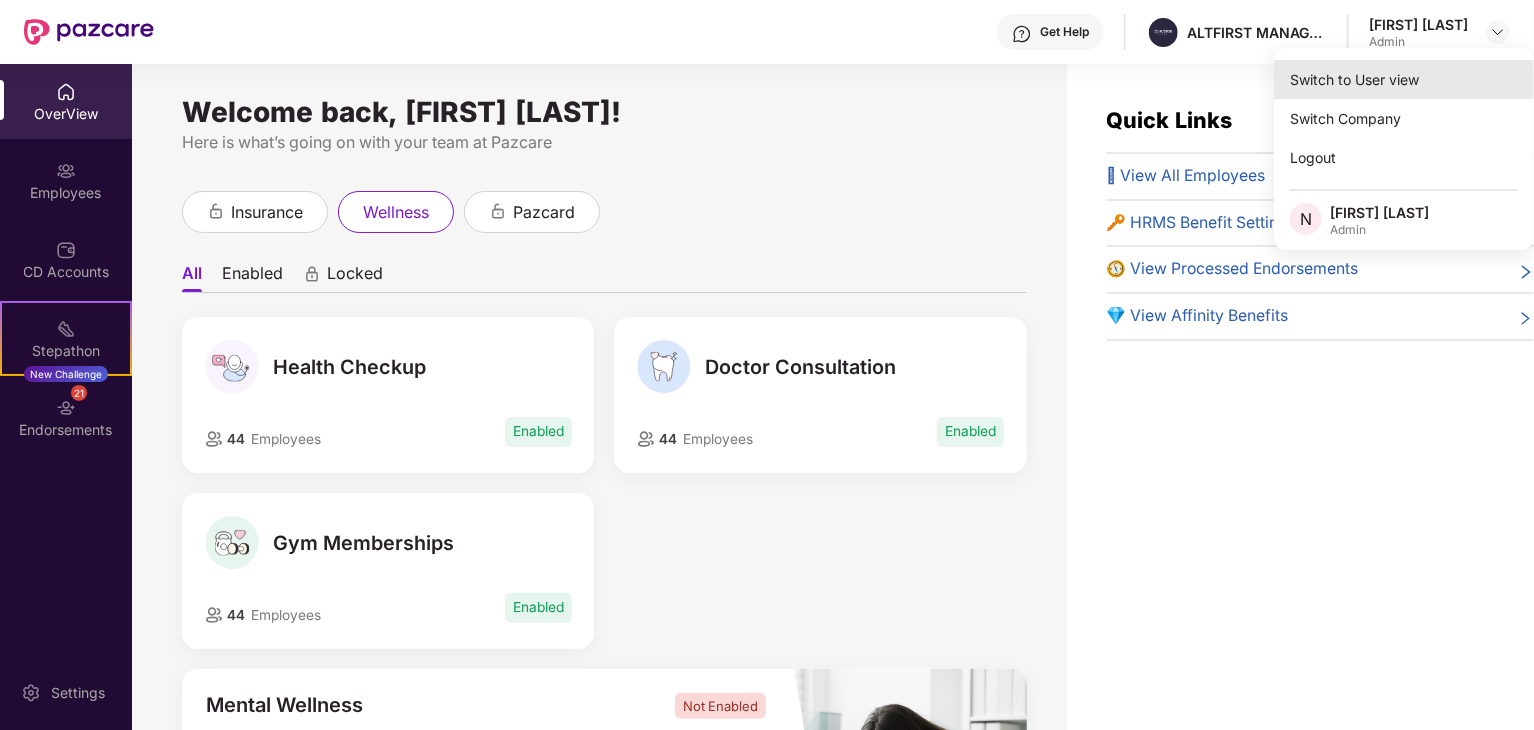click on "Switch to User view" at bounding box center (1404, 79) 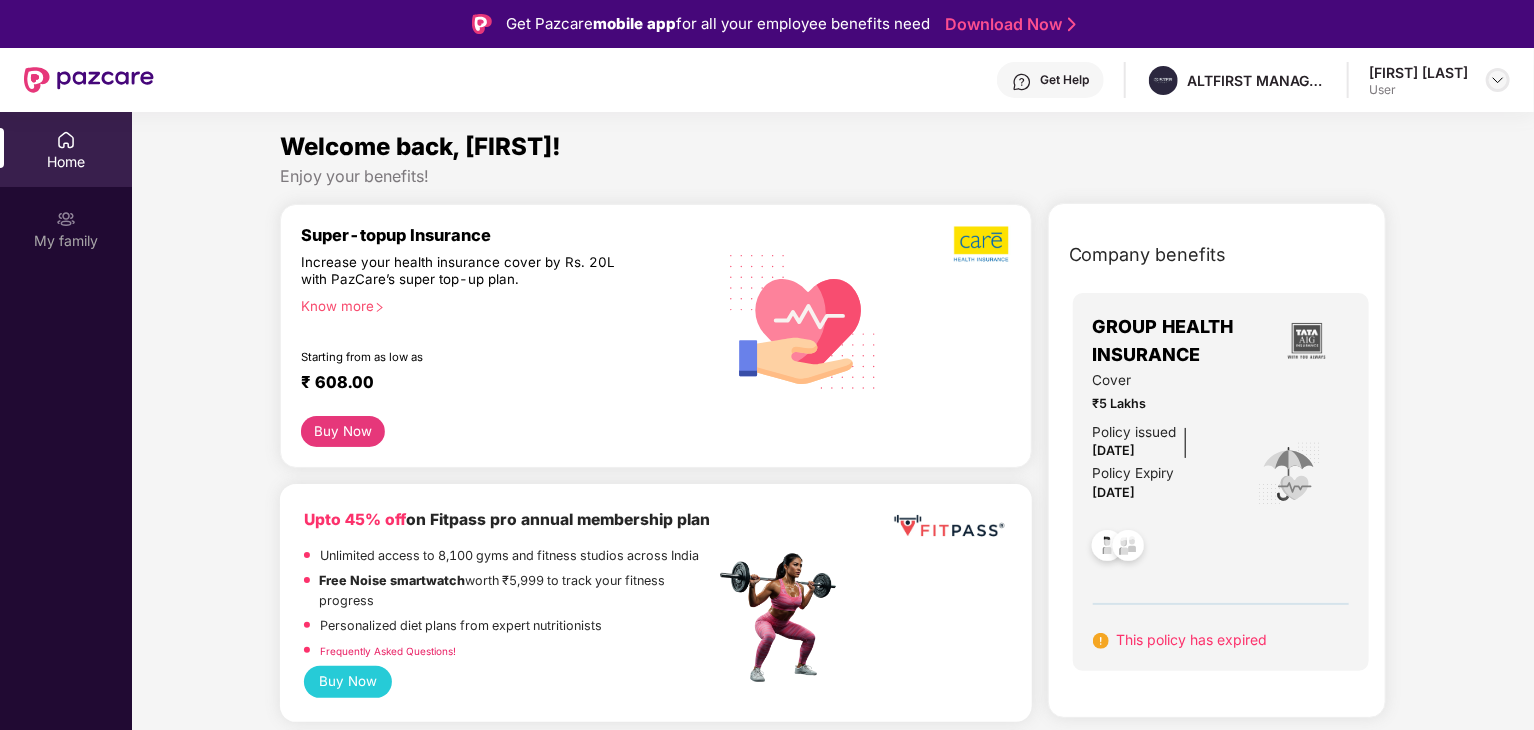 click at bounding box center [1498, 80] 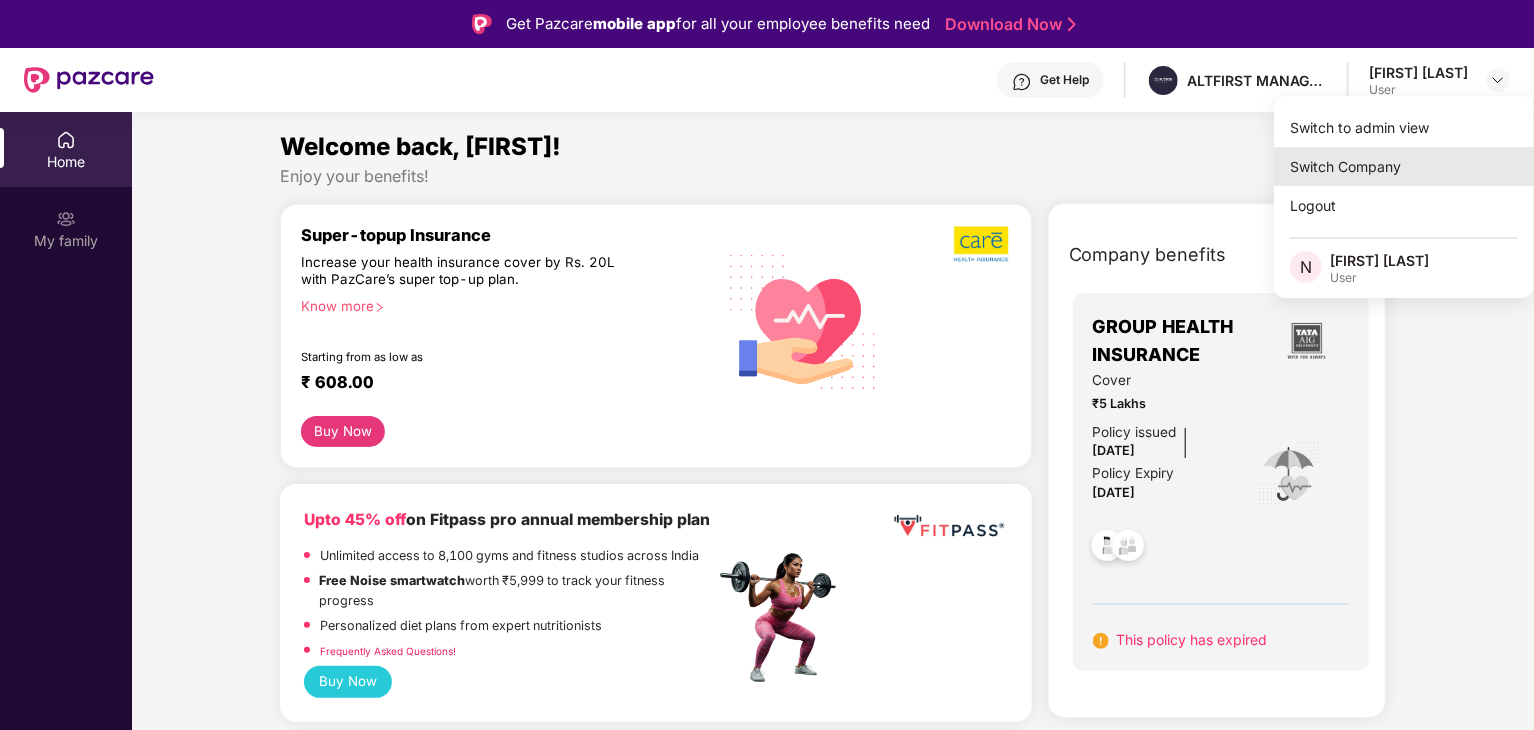 click on "Switch Company" at bounding box center (1404, 166) 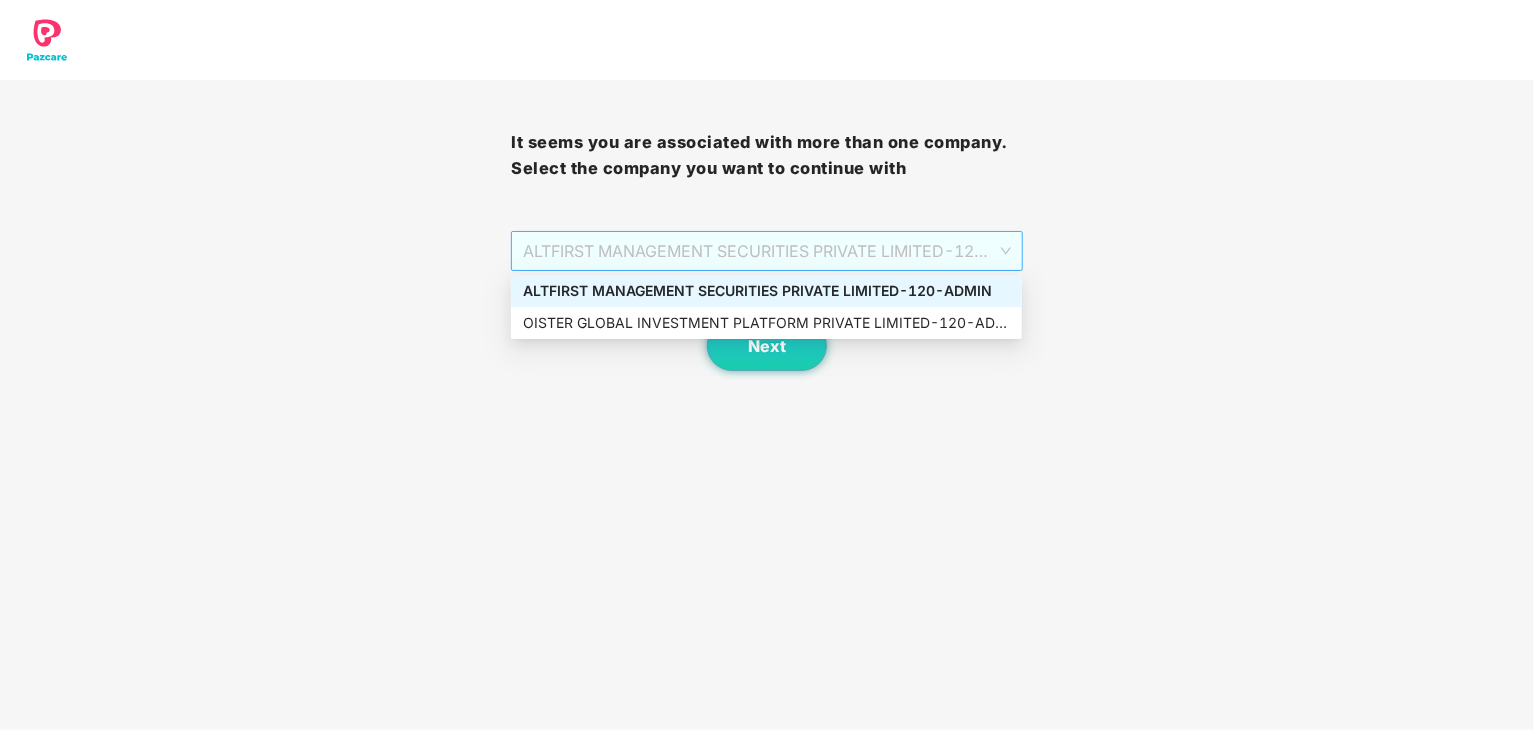 click on "ALTFIRST MANAGEMENT SECURITIES PRIVATE LIMITED  -  120  -  ADMIN" at bounding box center [766, 251] 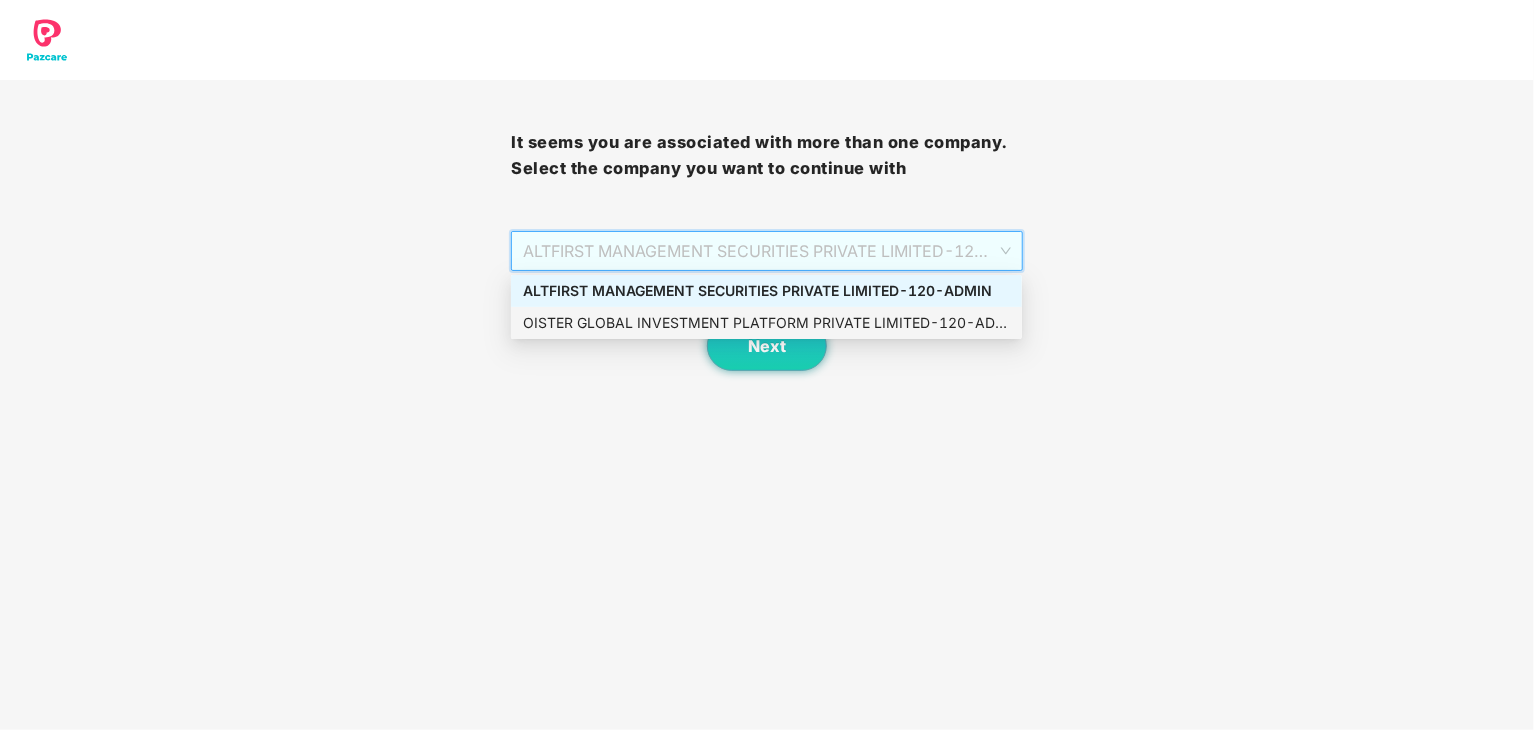 click on "OISTER GLOBAL INVESTMENT PLATFORM PRIVATE LIMITED  -  120  -  ADMIN" at bounding box center (766, 323) 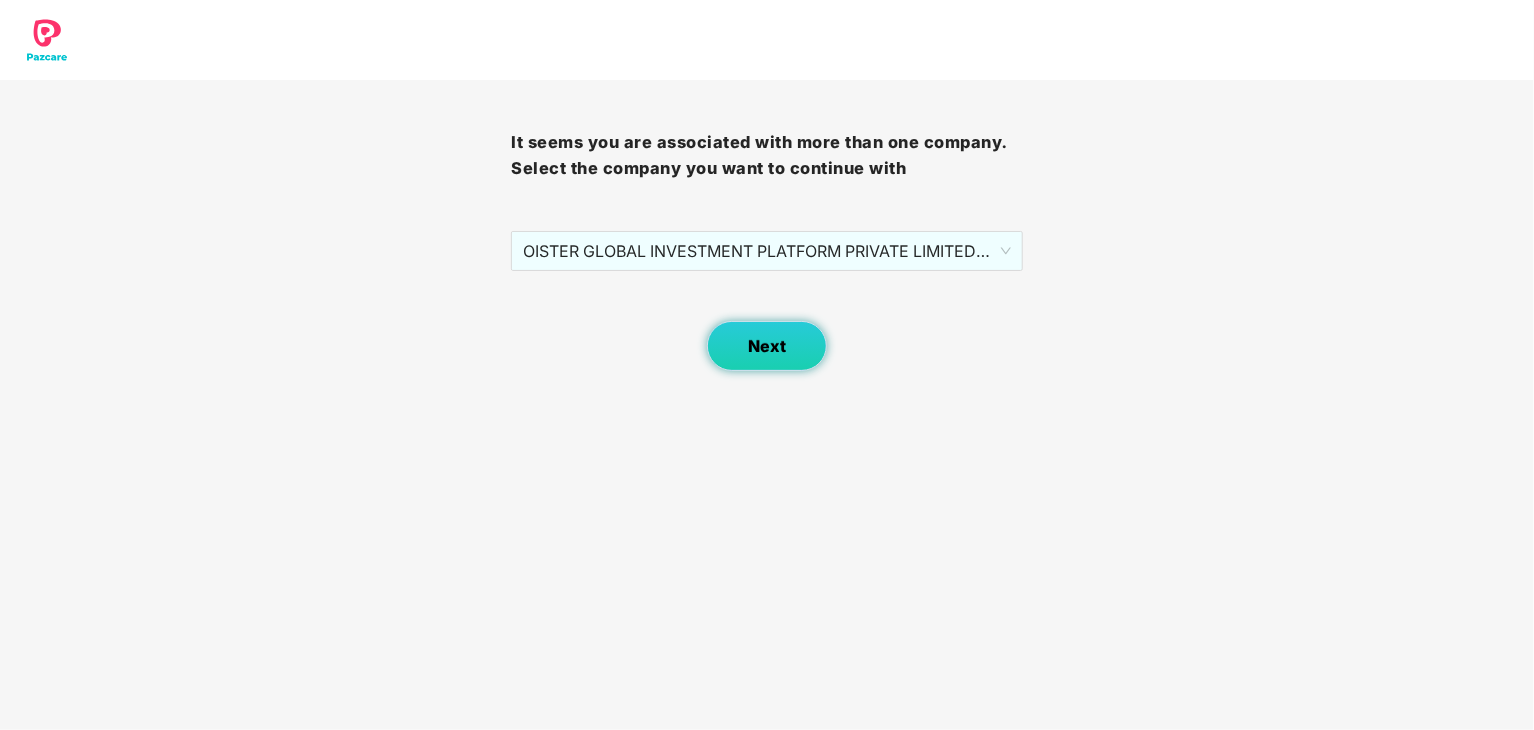 click on "Next" at bounding box center [767, 346] 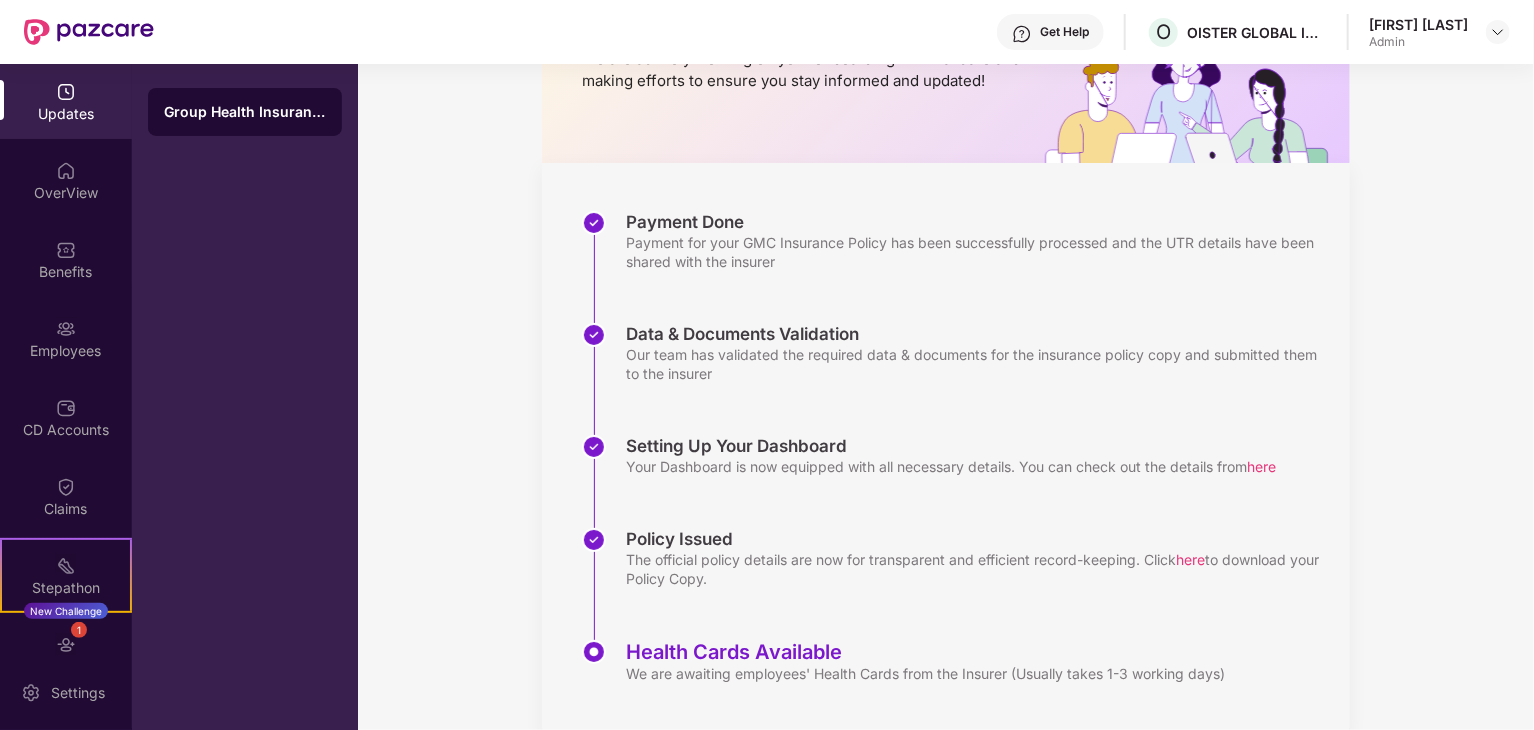 scroll, scrollTop: 221, scrollLeft: 0, axis: vertical 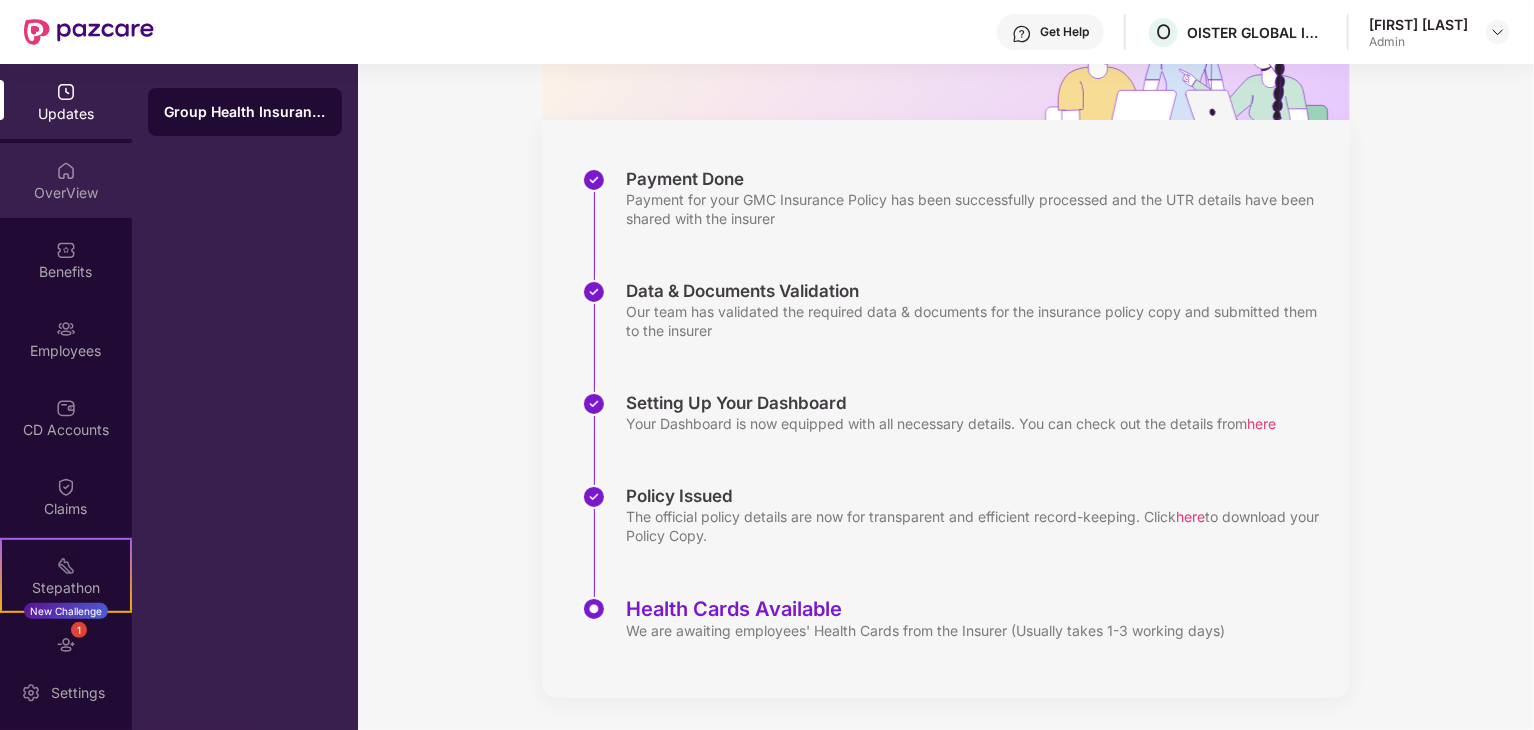 click on "OverView" at bounding box center (66, 193) 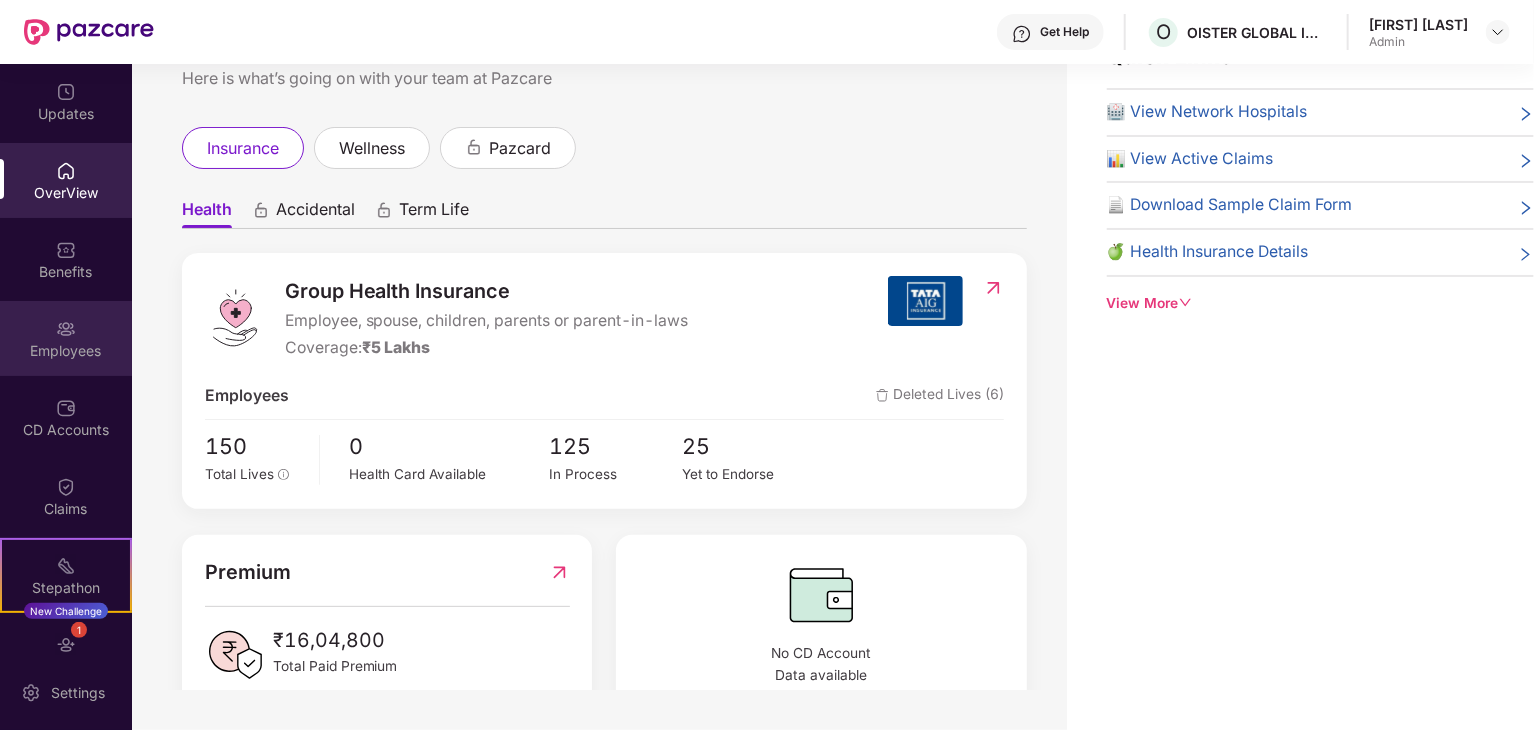 click on "Employees" at bounding box center (66, 338) 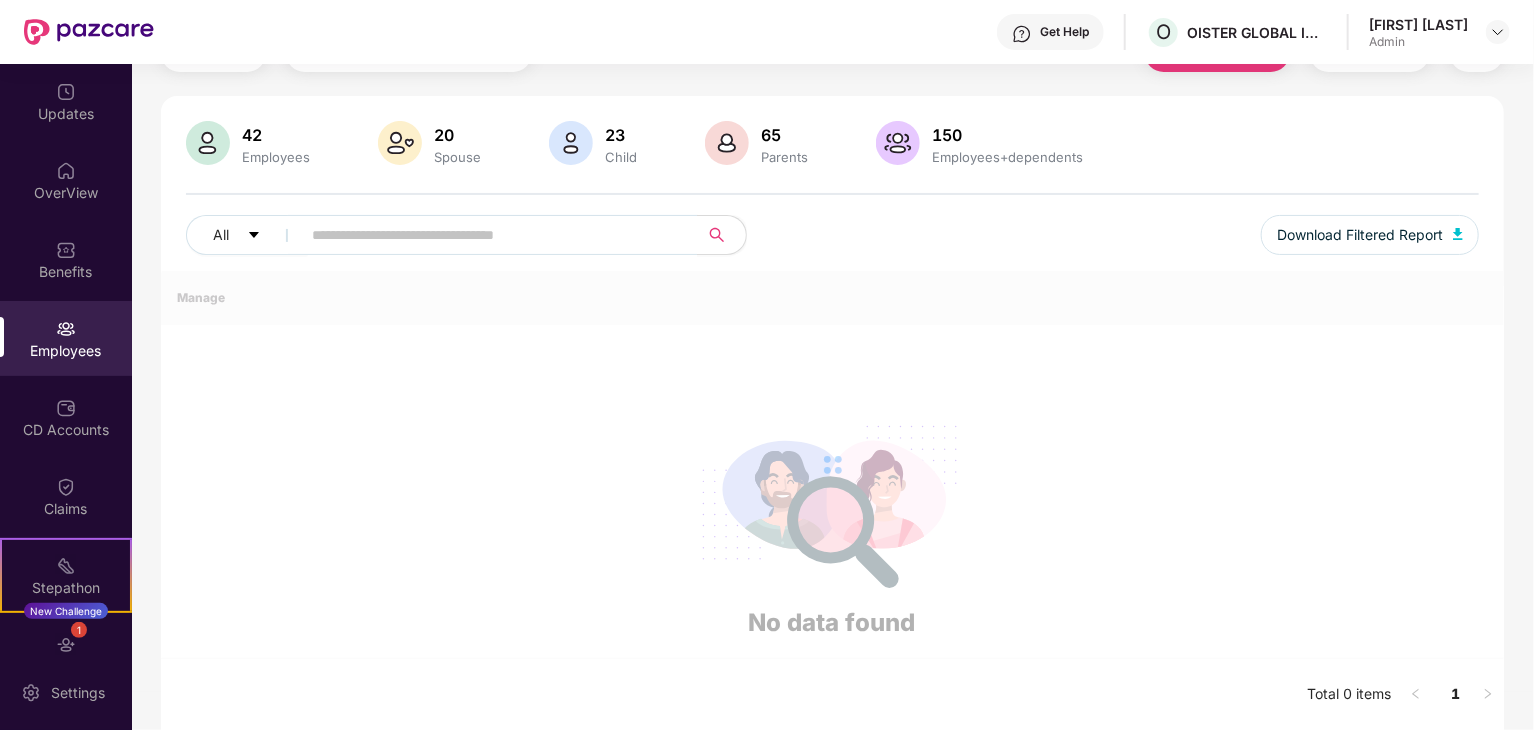 scroll, scrollTop: 221, scrollLeft: 0, axis: vertical 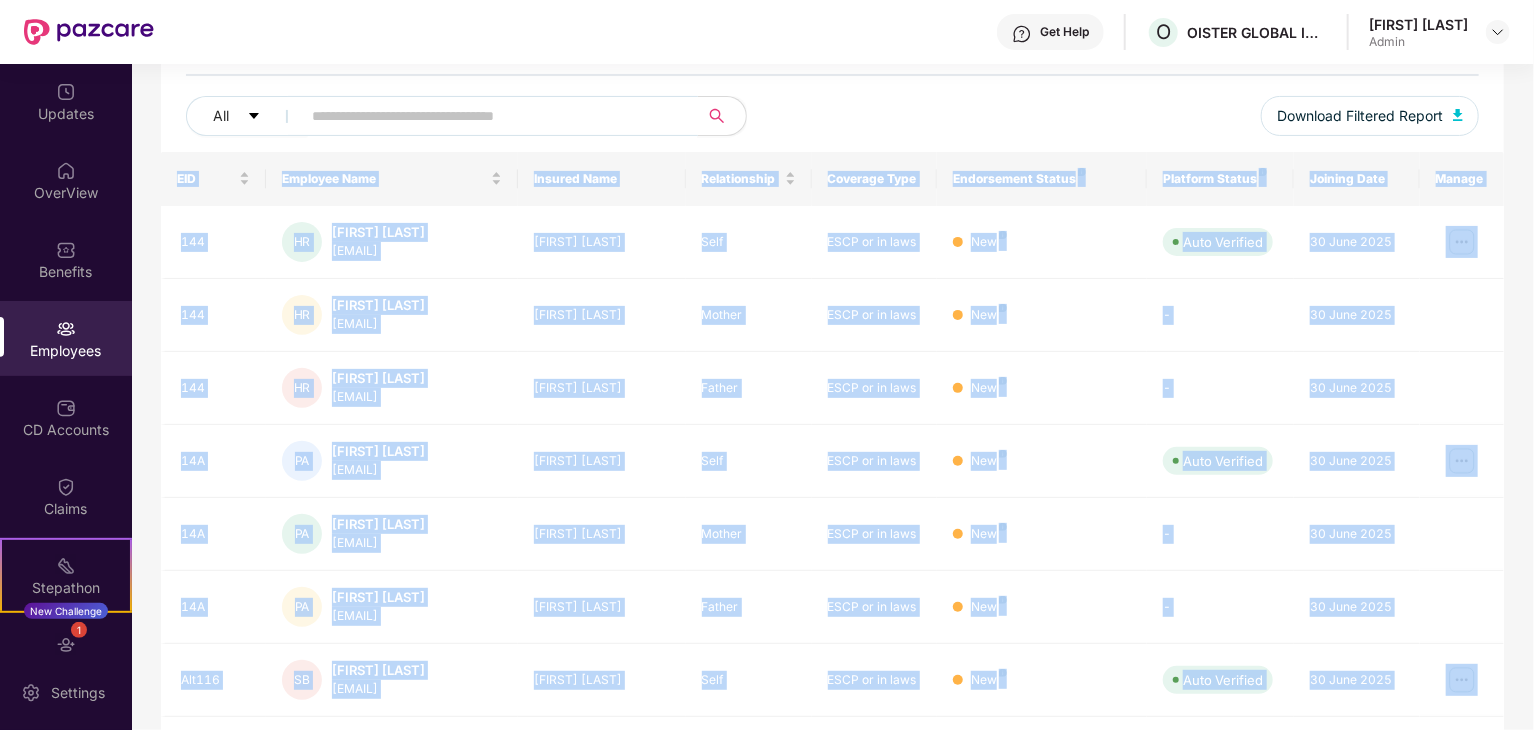 drag, startPoint x: 341, startPoint y: 118, endPoint x: 491, endPoint y: 116, distance: 150.01334 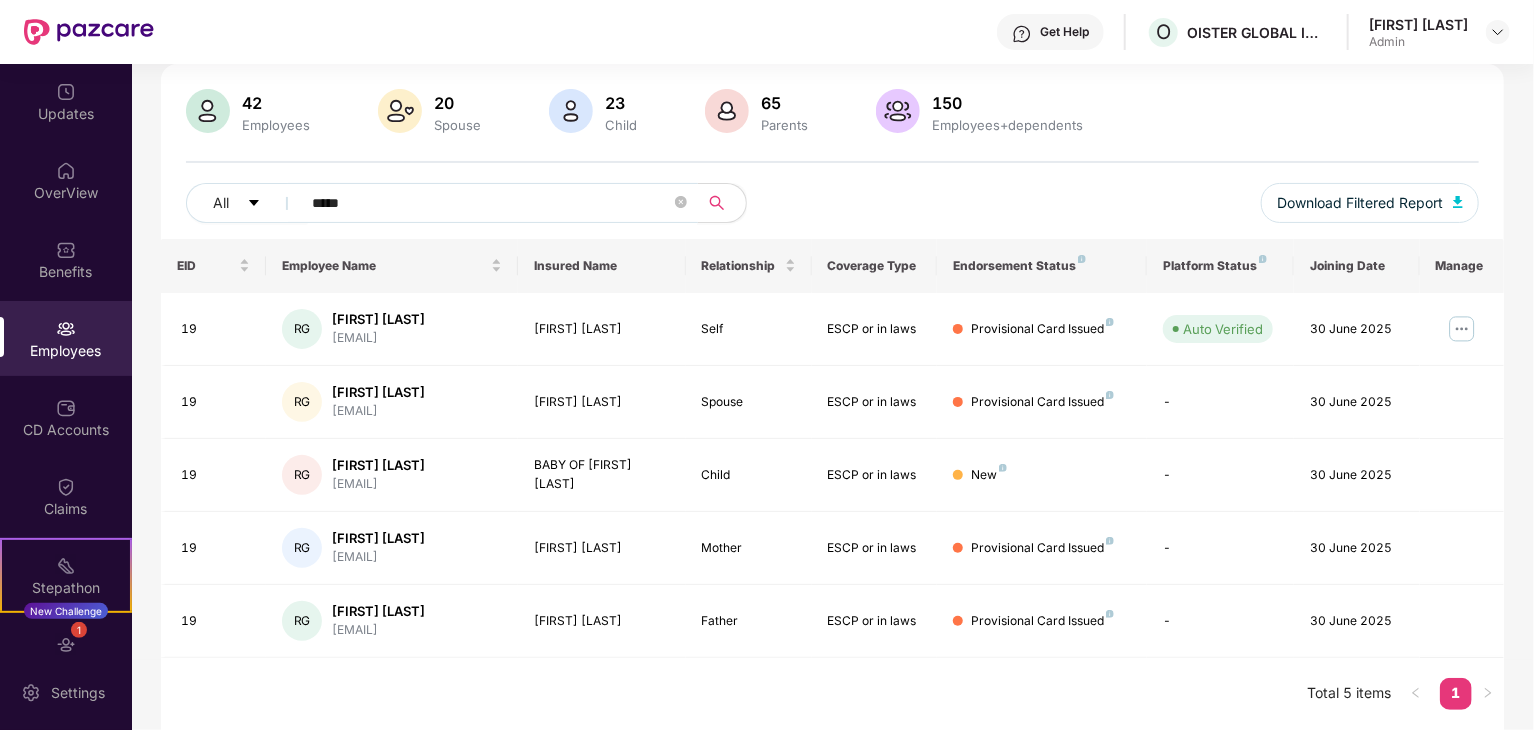 scroll, scrollTop: 132, scrollLeft: 0, axis: vertical 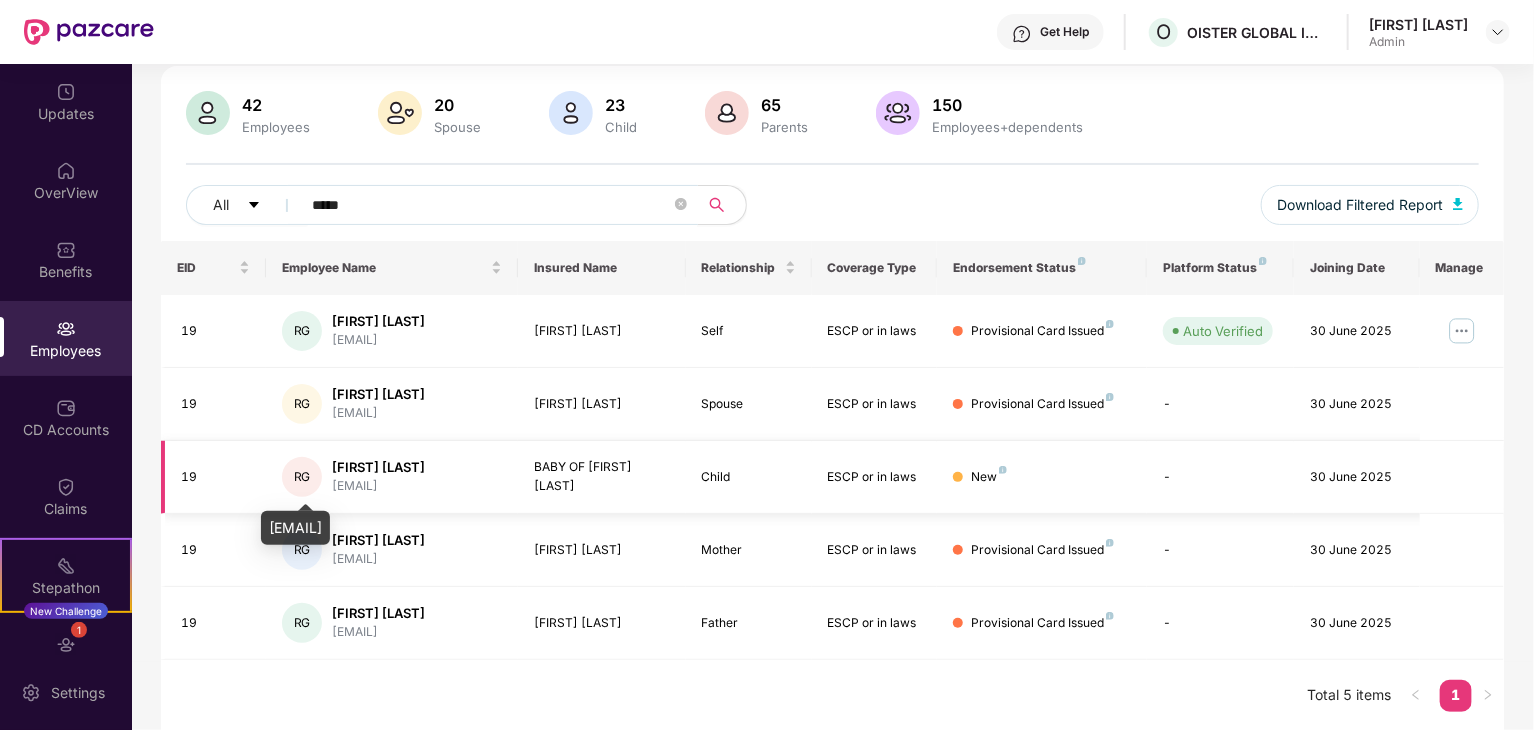type on "*****" 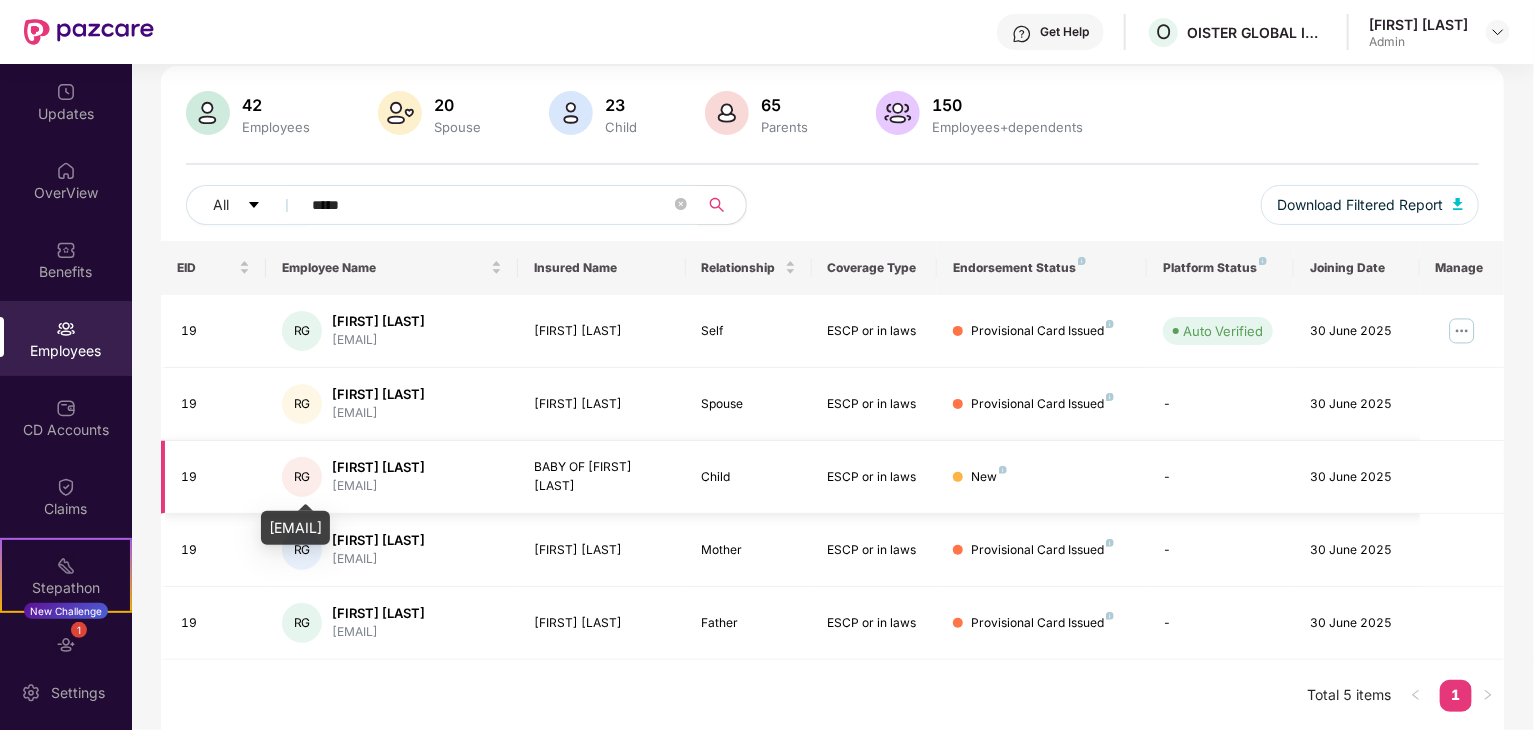 click on "[EMAIL]" at bounding box center (378, 486) 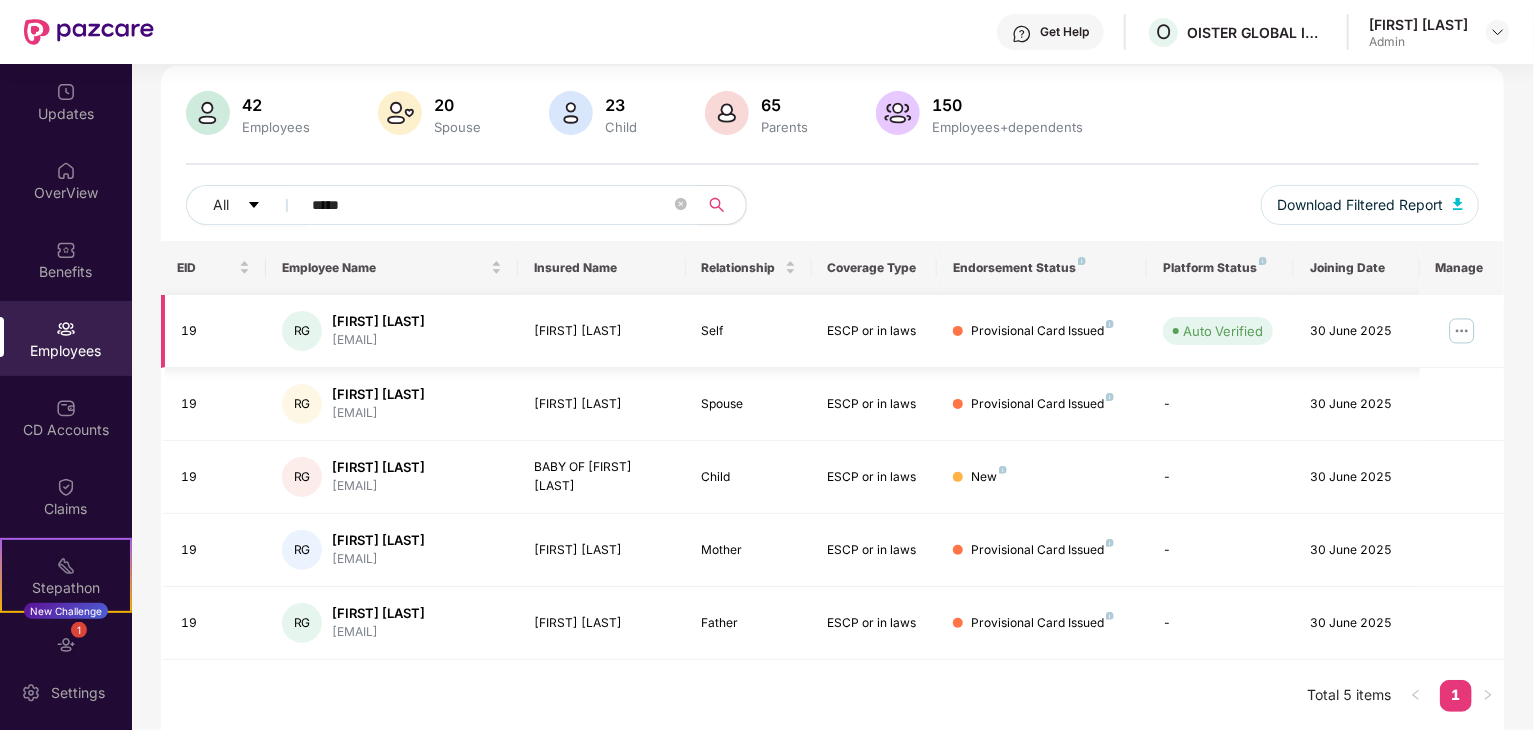 click at bounding box center [1462, 331] 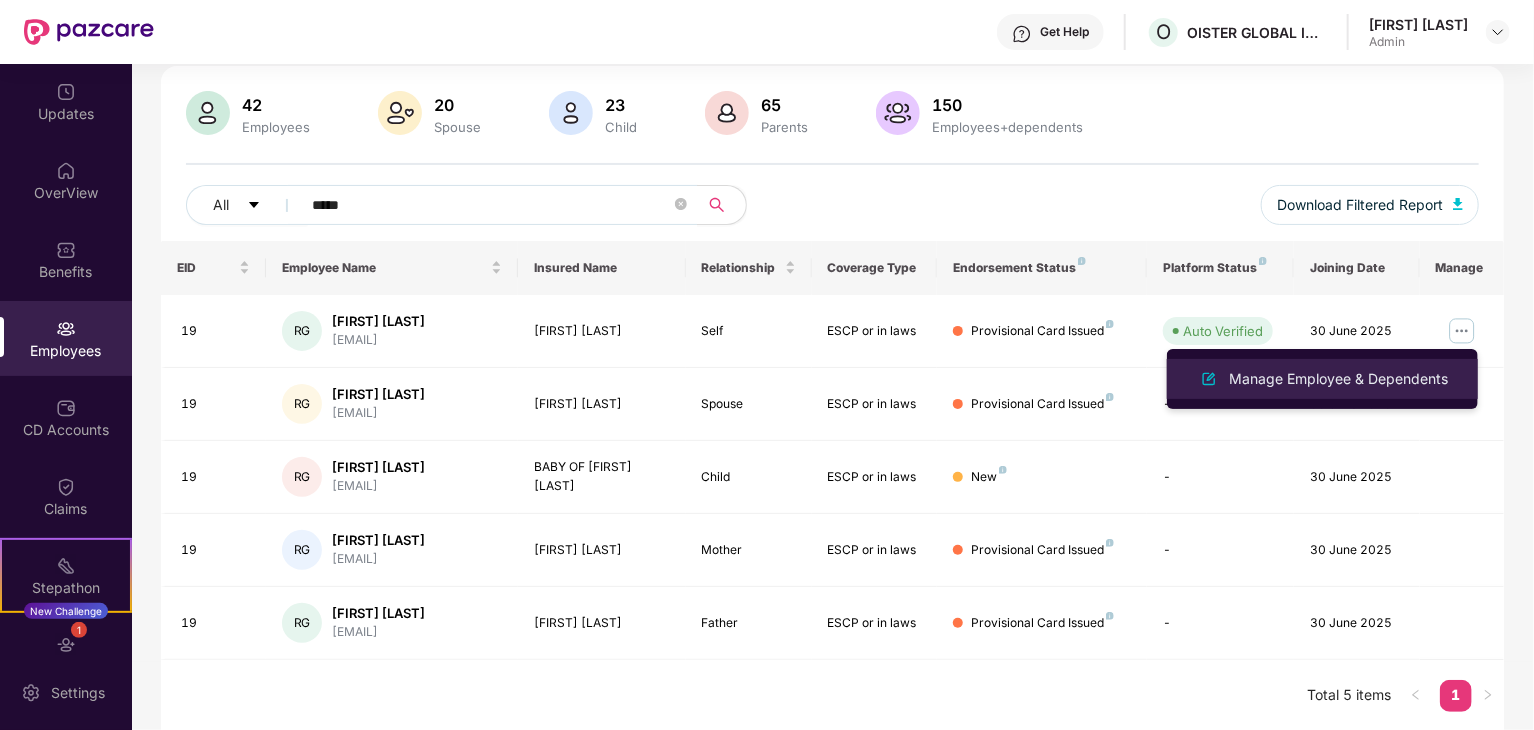 click on "Manage Employee & Dependents" at bounding box center [1338, 379] 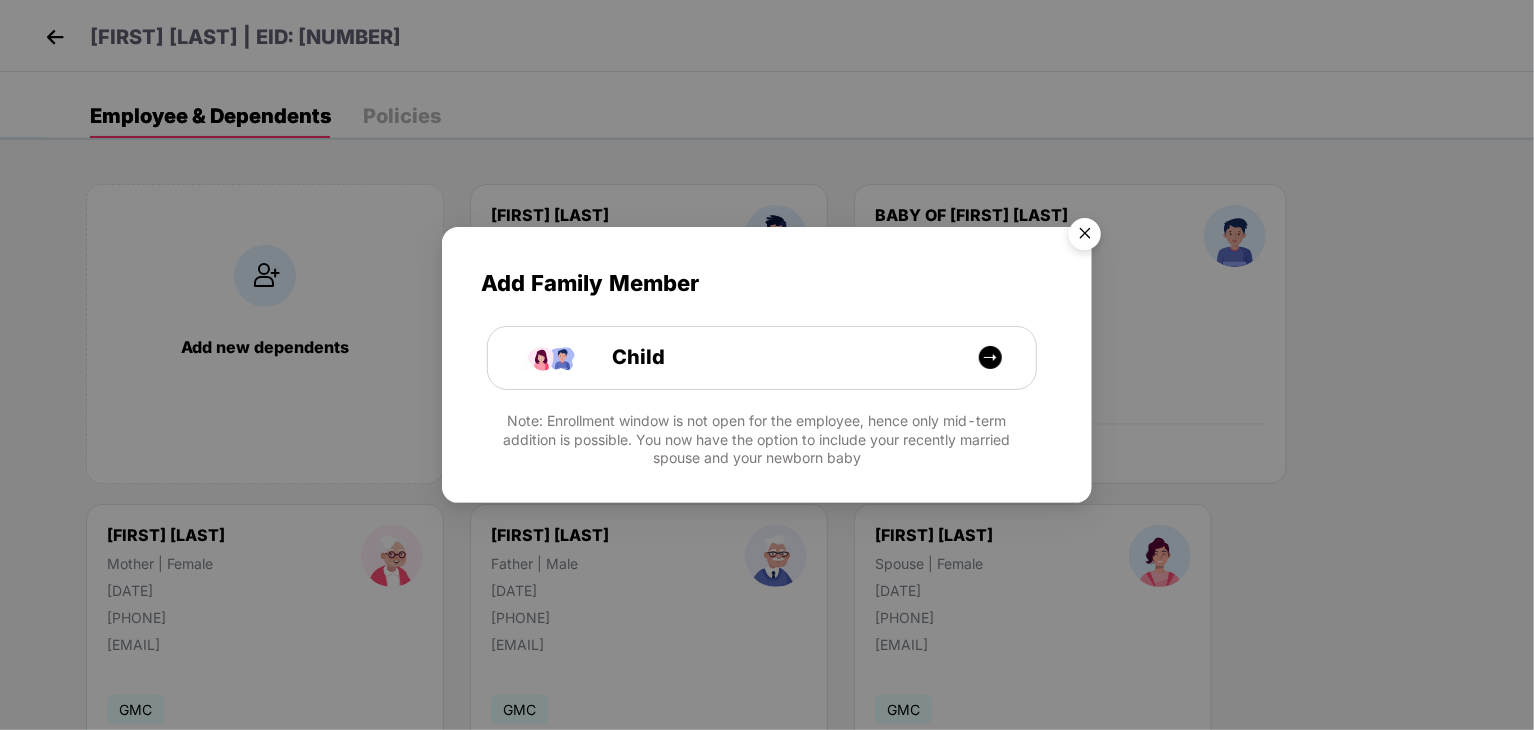click at bounding box center (1085, 237) 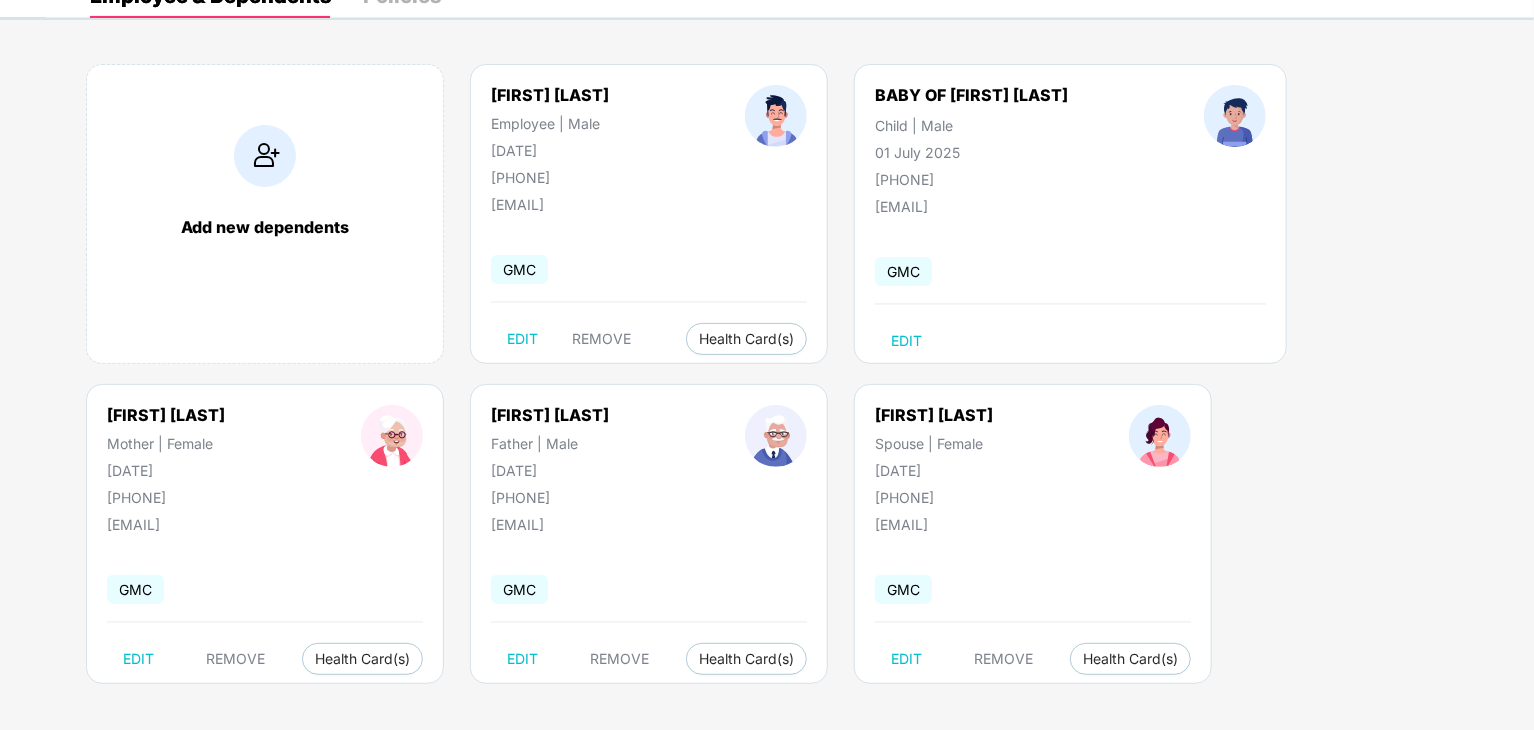 scroll, scrollTop: 122, scrollLeft: 0, axis: vertical 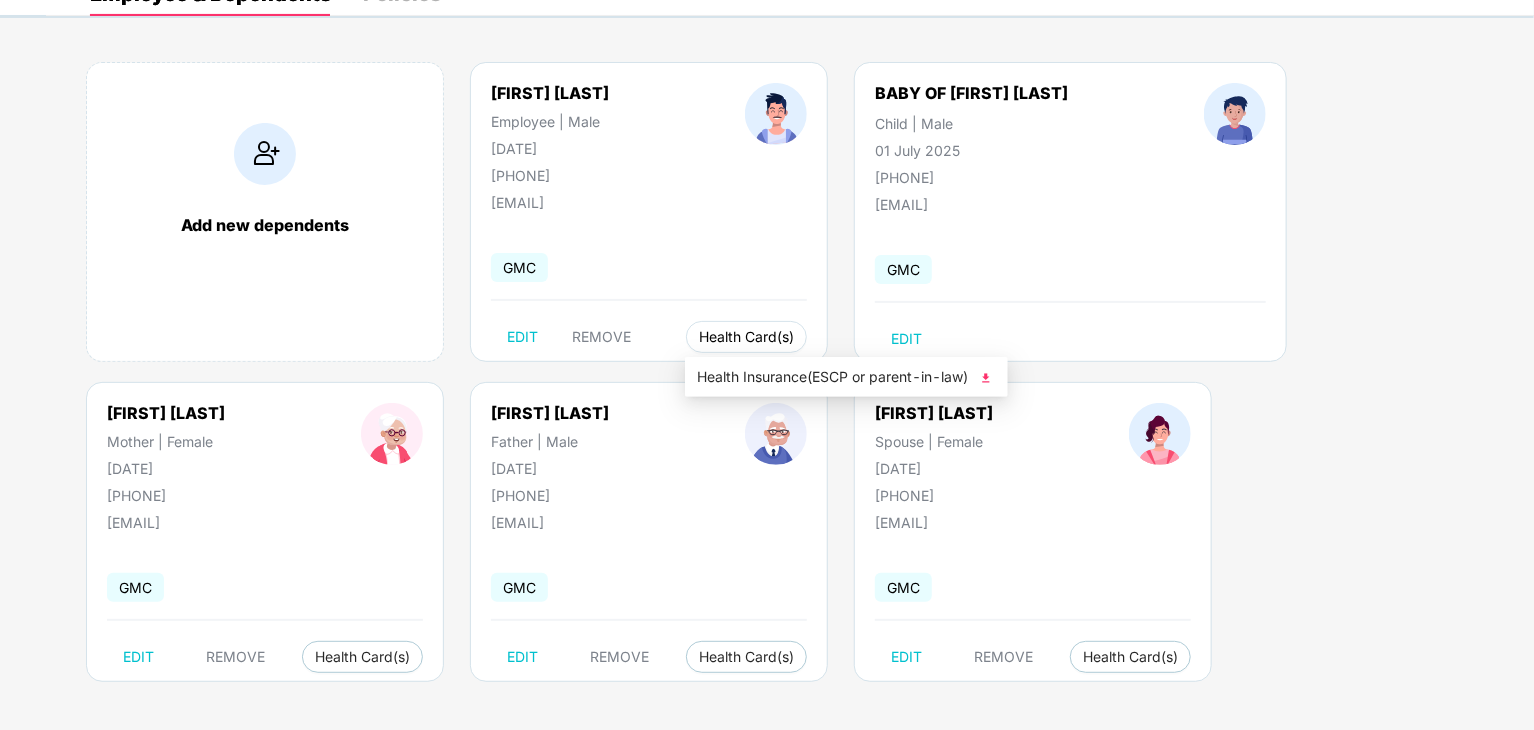 click on "Health Card(s)" at bounding box center [746, 337] 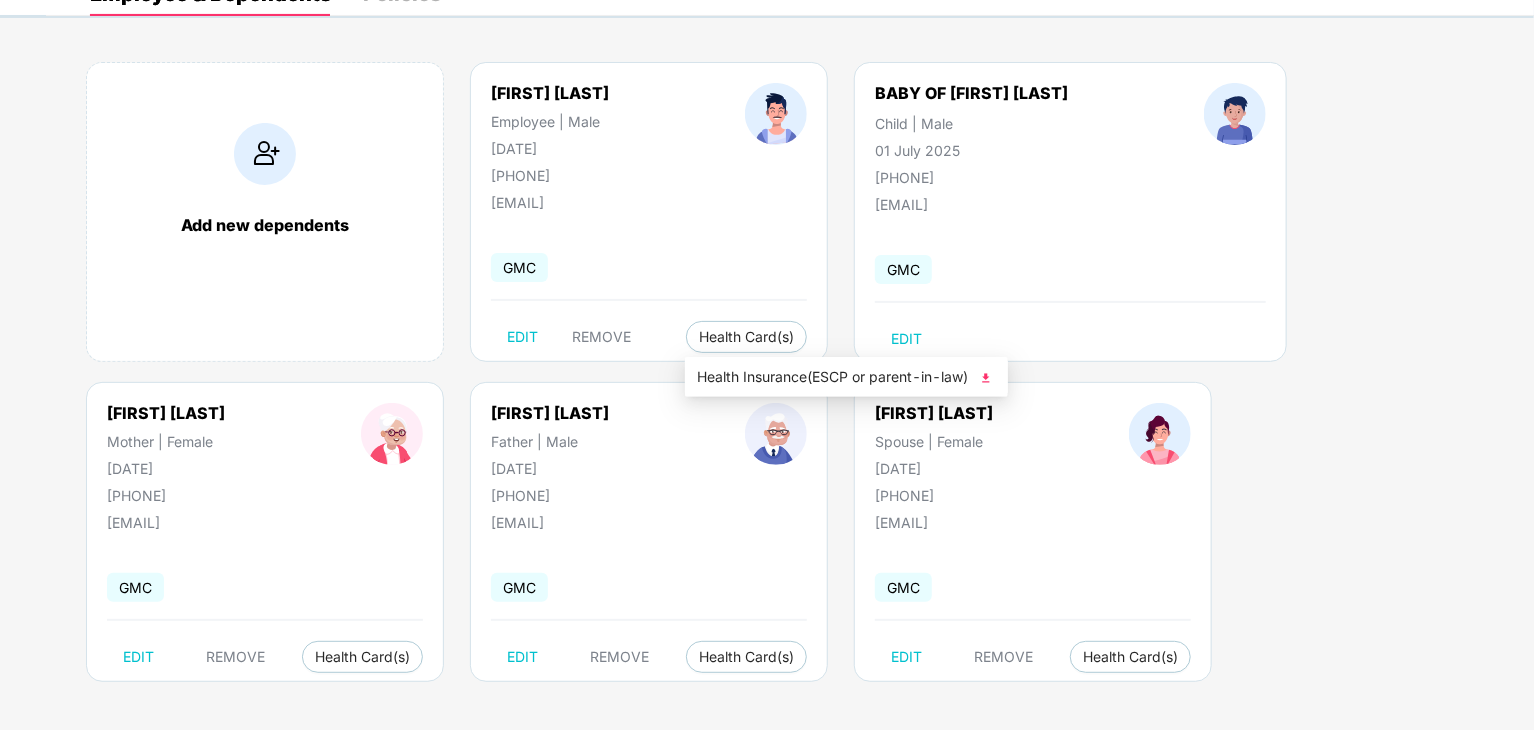 click at bounding box center [986, 378] 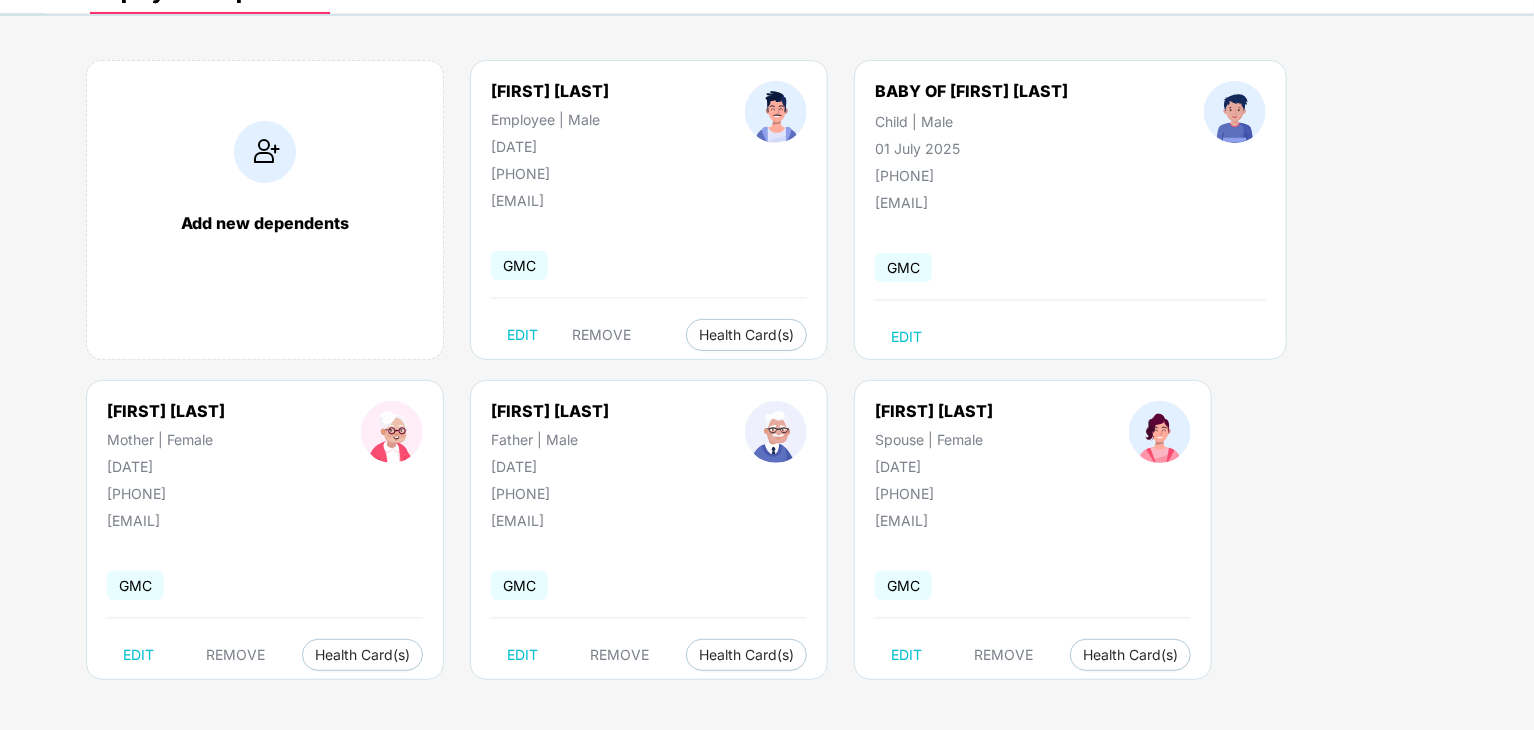 scroll, scrollTop: 0, scrollLeft: 0, axis: both 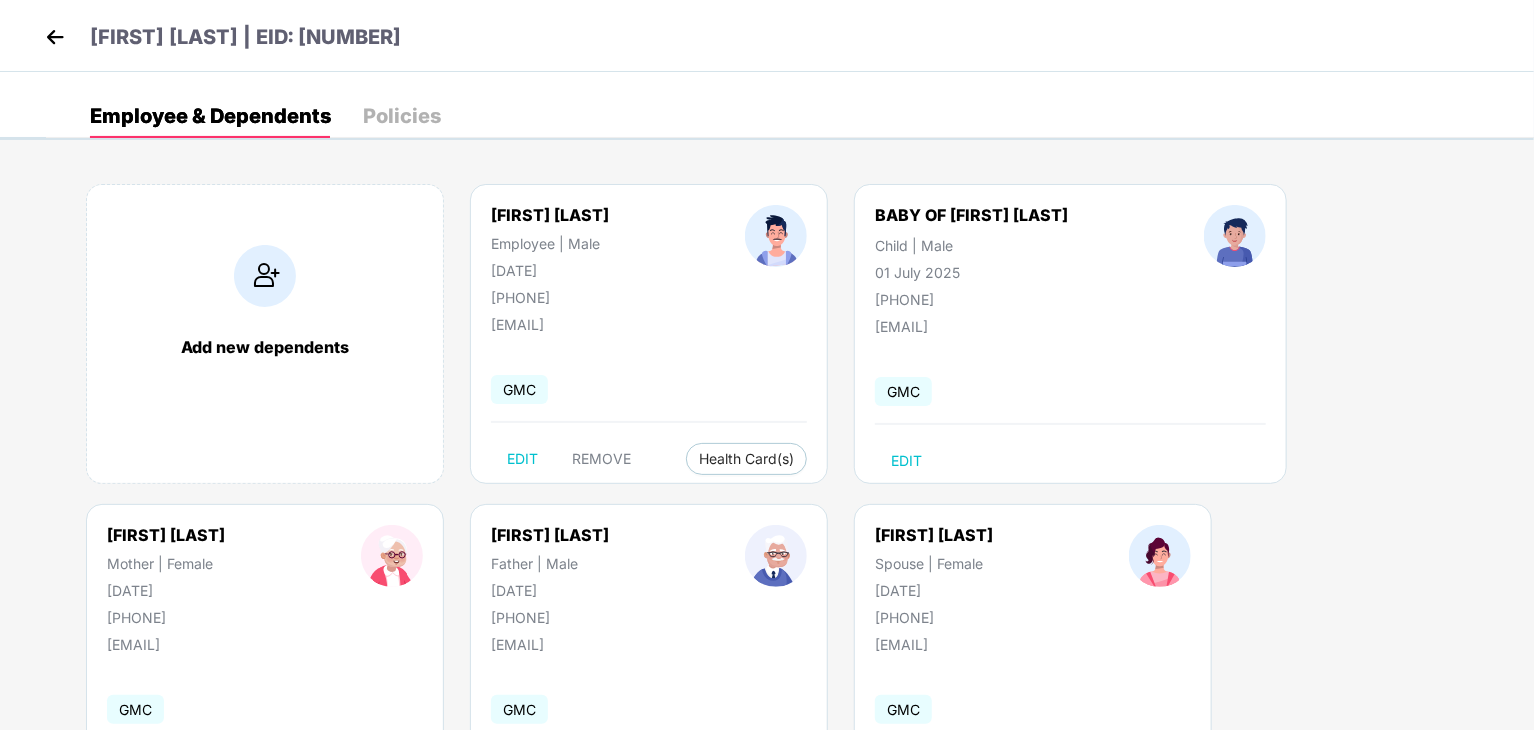 click at bounding box center (55, 37) 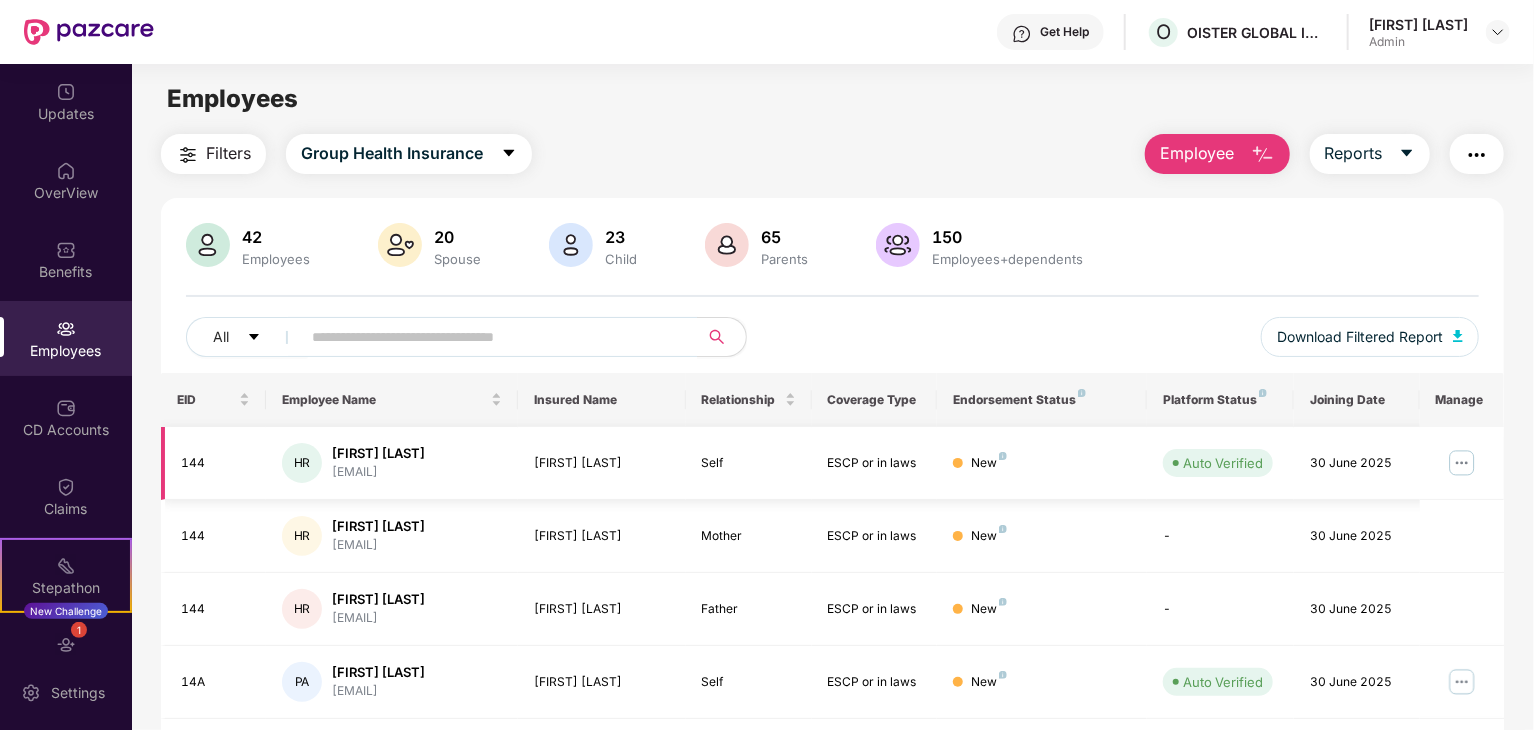 click at bounding box center (1462, 463) 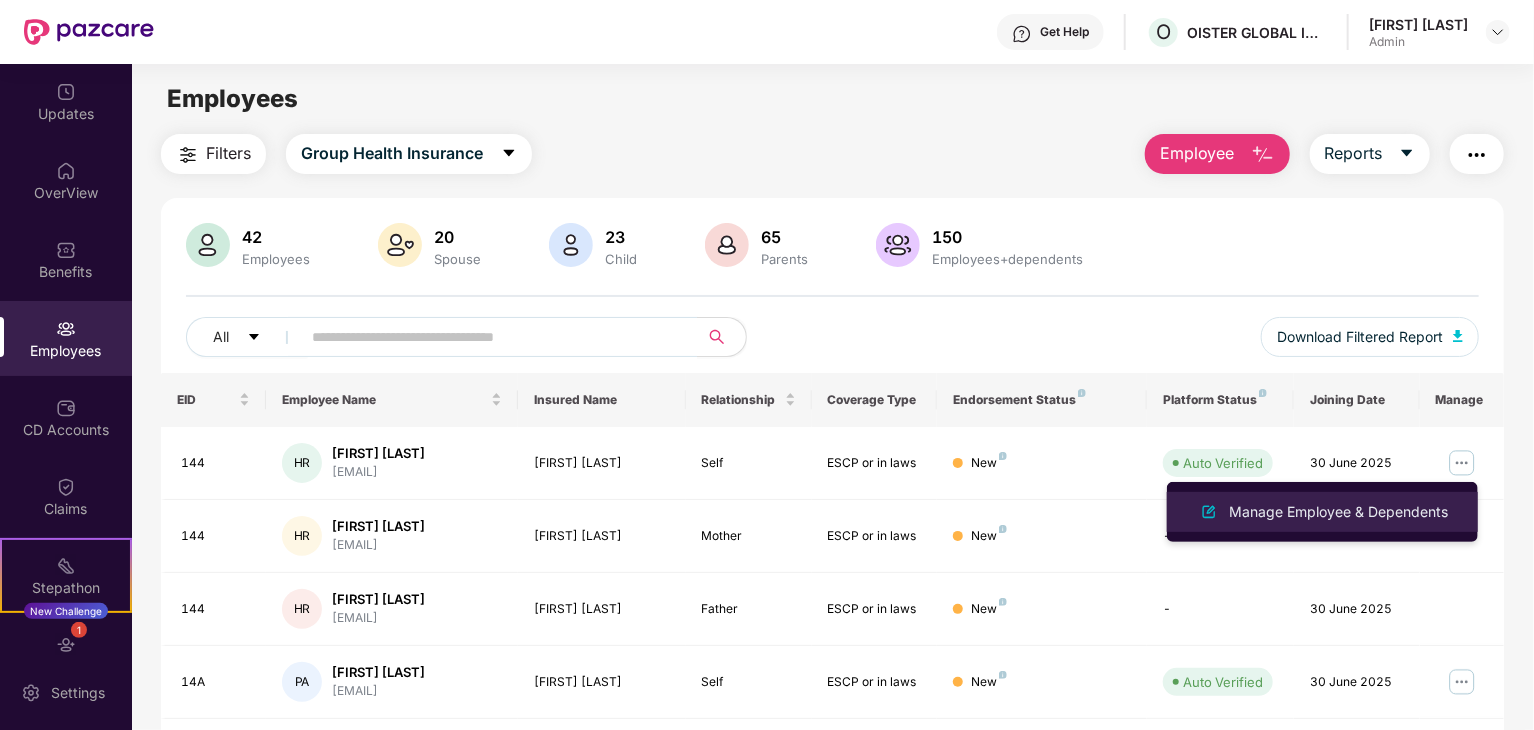 click on "Manage Employee & Dependents" at bounding box center [1338, 512] 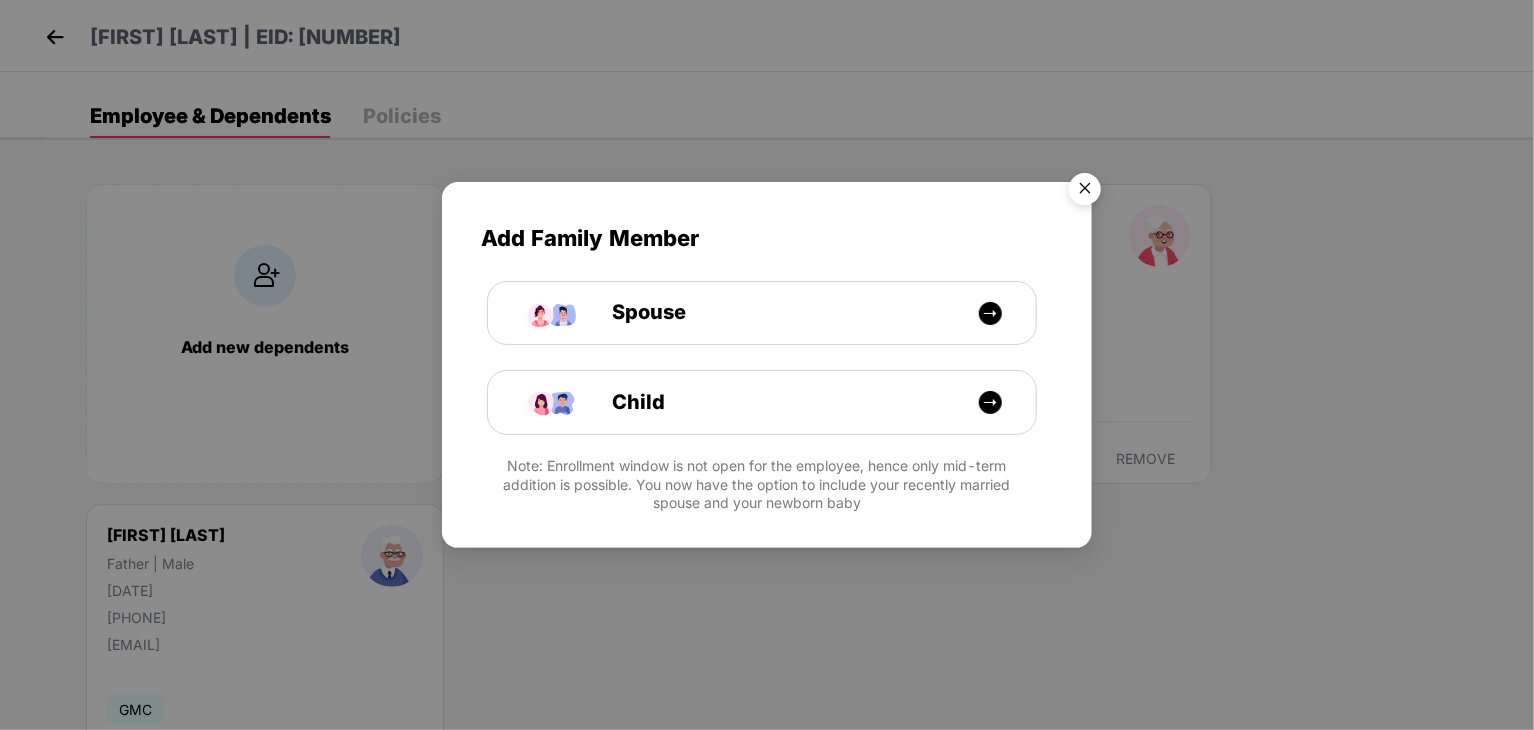 scroll, scrollTop: 10, scrollLeft: 0, axis: vertical 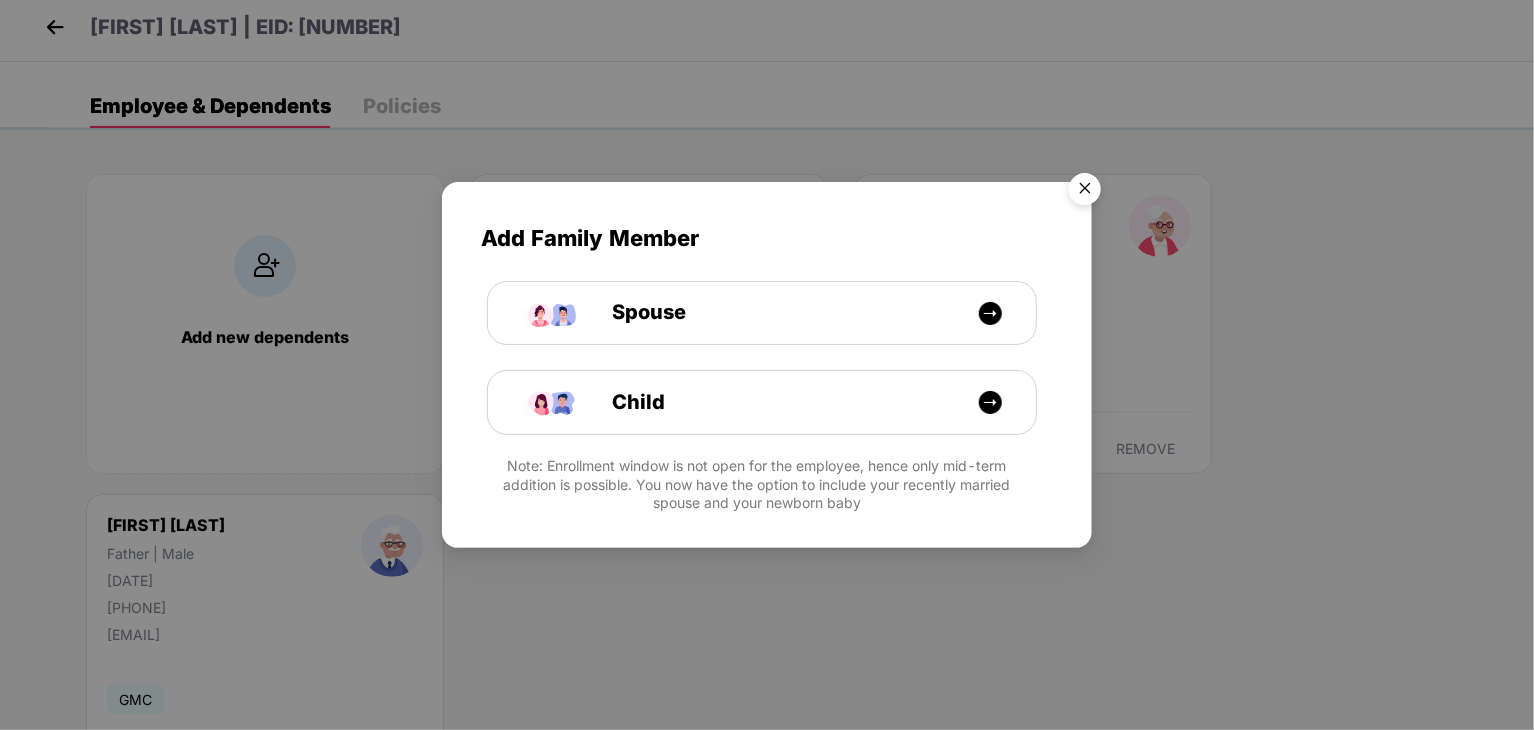 click at bounding box center [1085, 192] 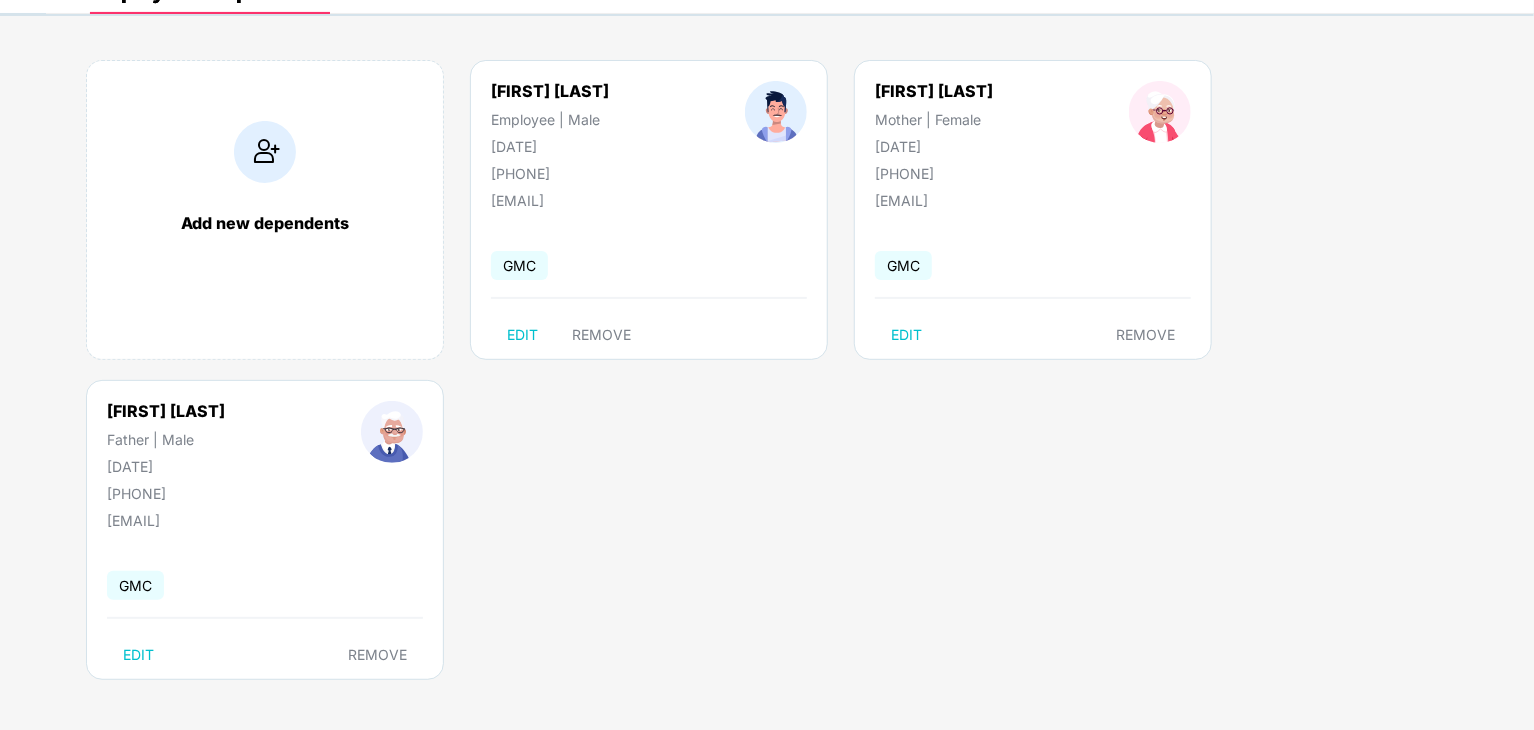 scroll, scrollTop: 0, scrollLeft: 0, axis: both 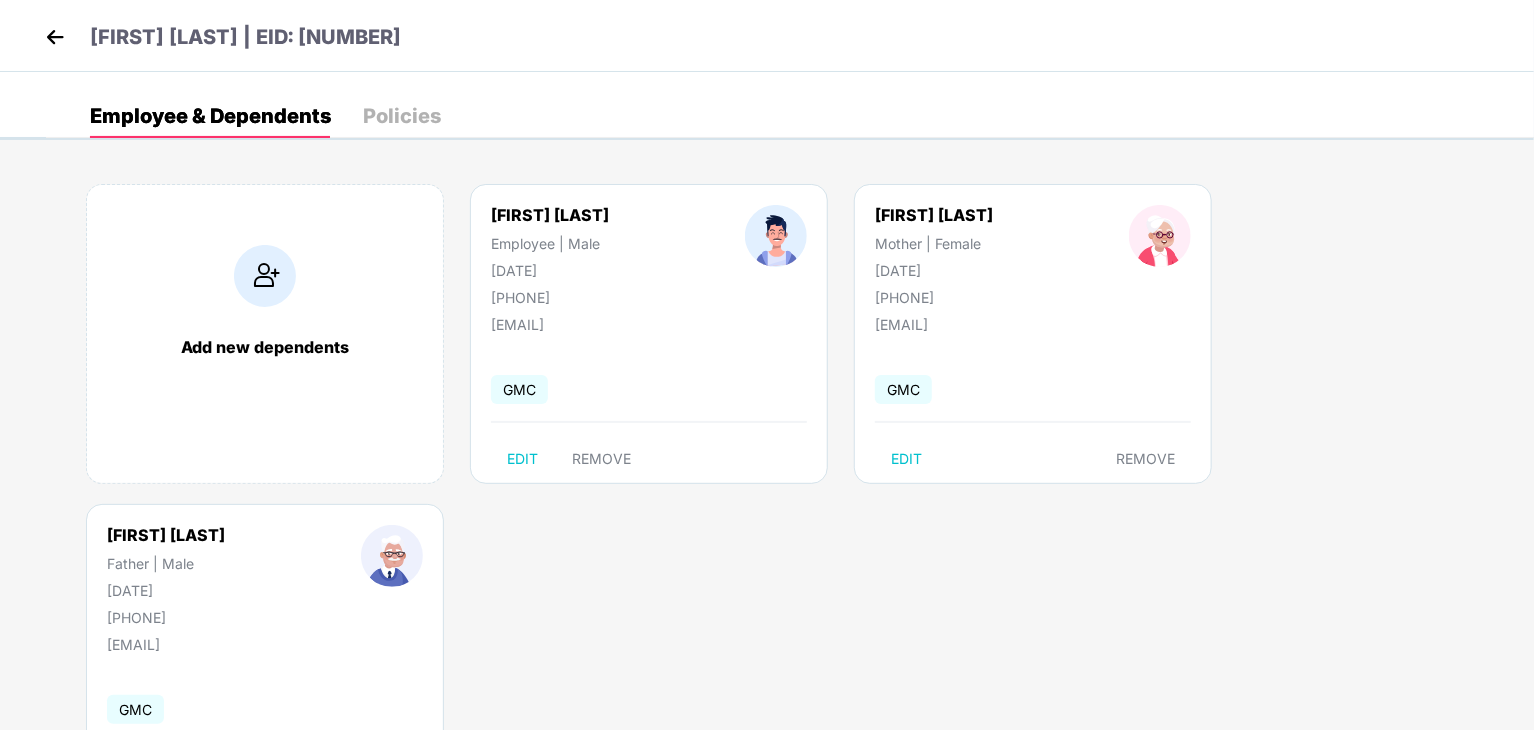 click at bounding box center (55, 37) 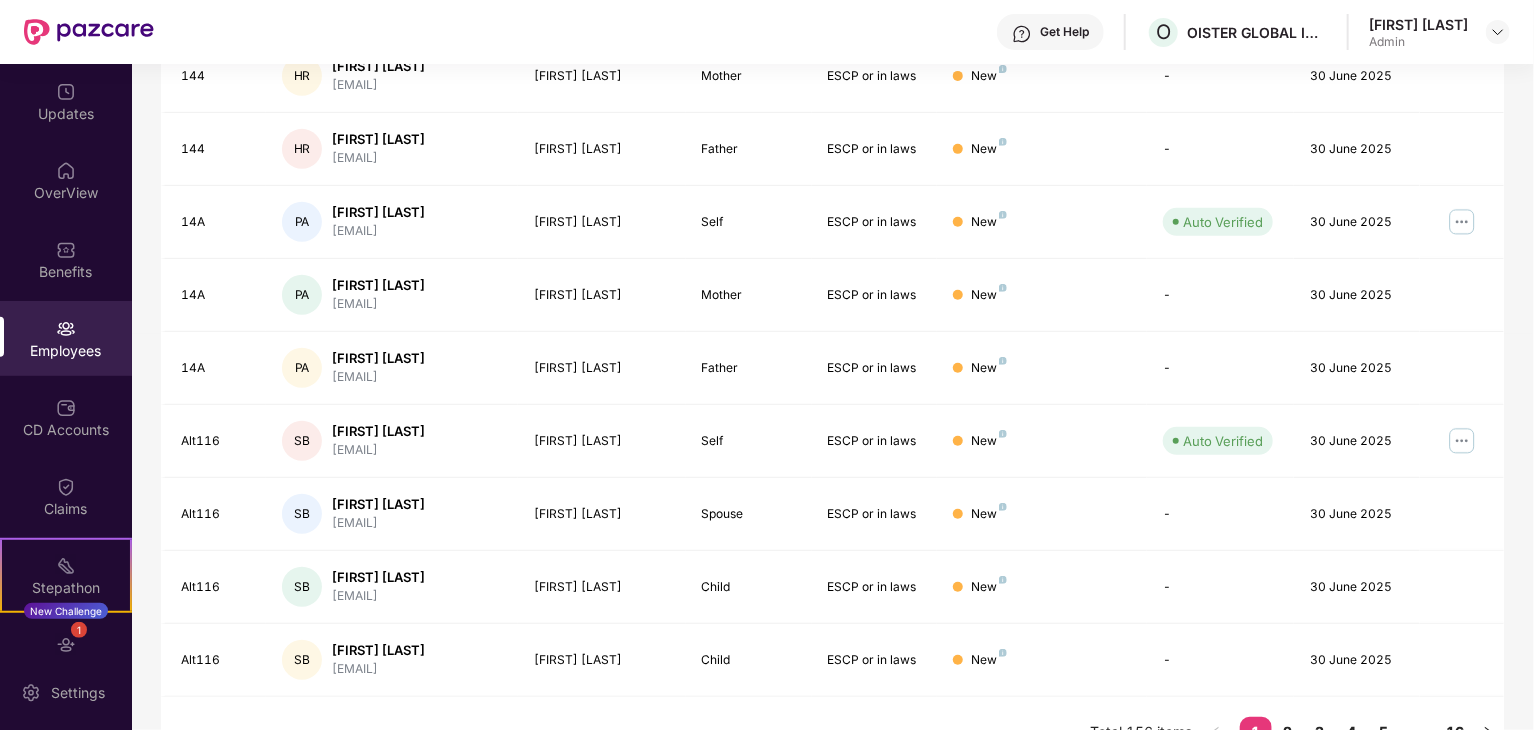 scroll, scrollTop: 496, scrollLeft: 0, axis: vertical 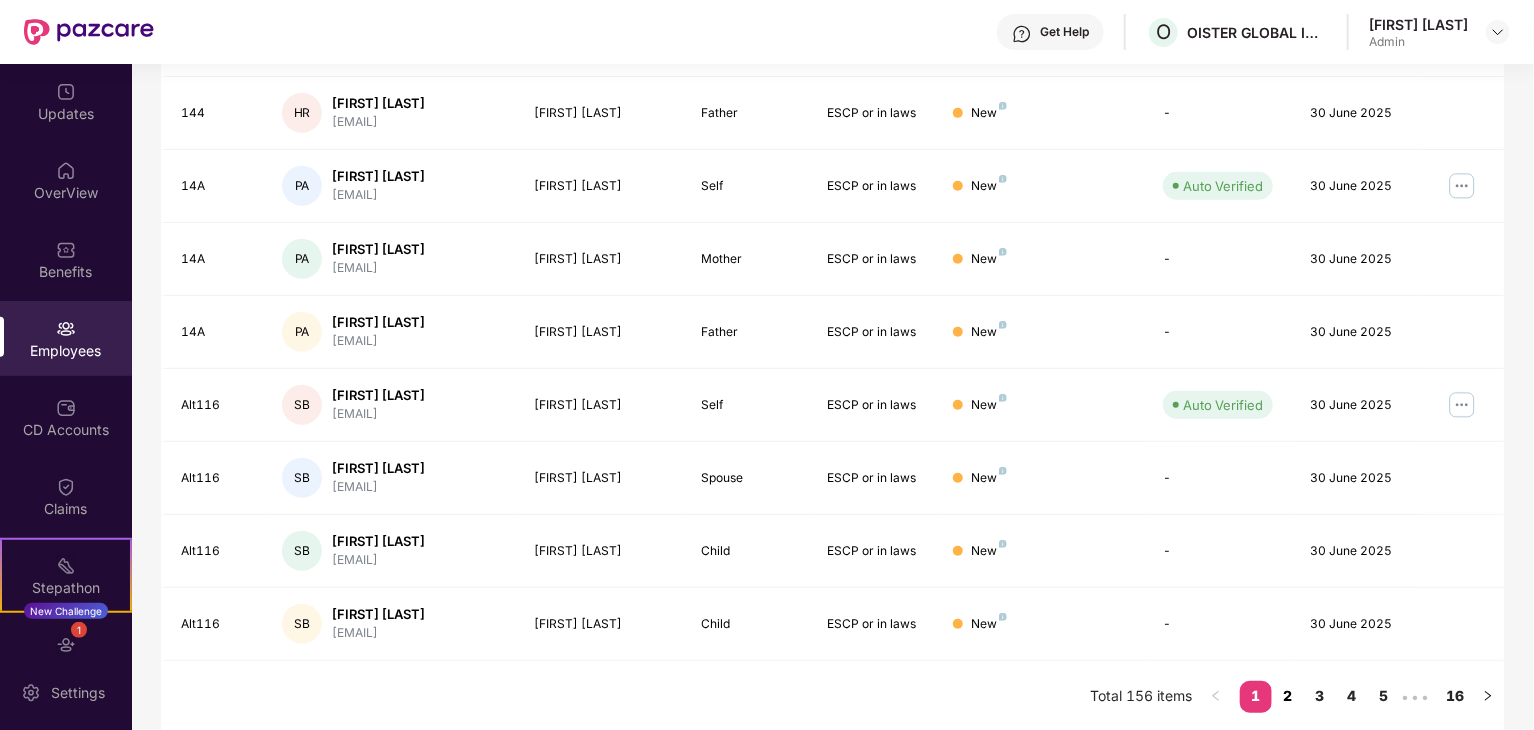 click on "2" at bounding box center (1288, 696) 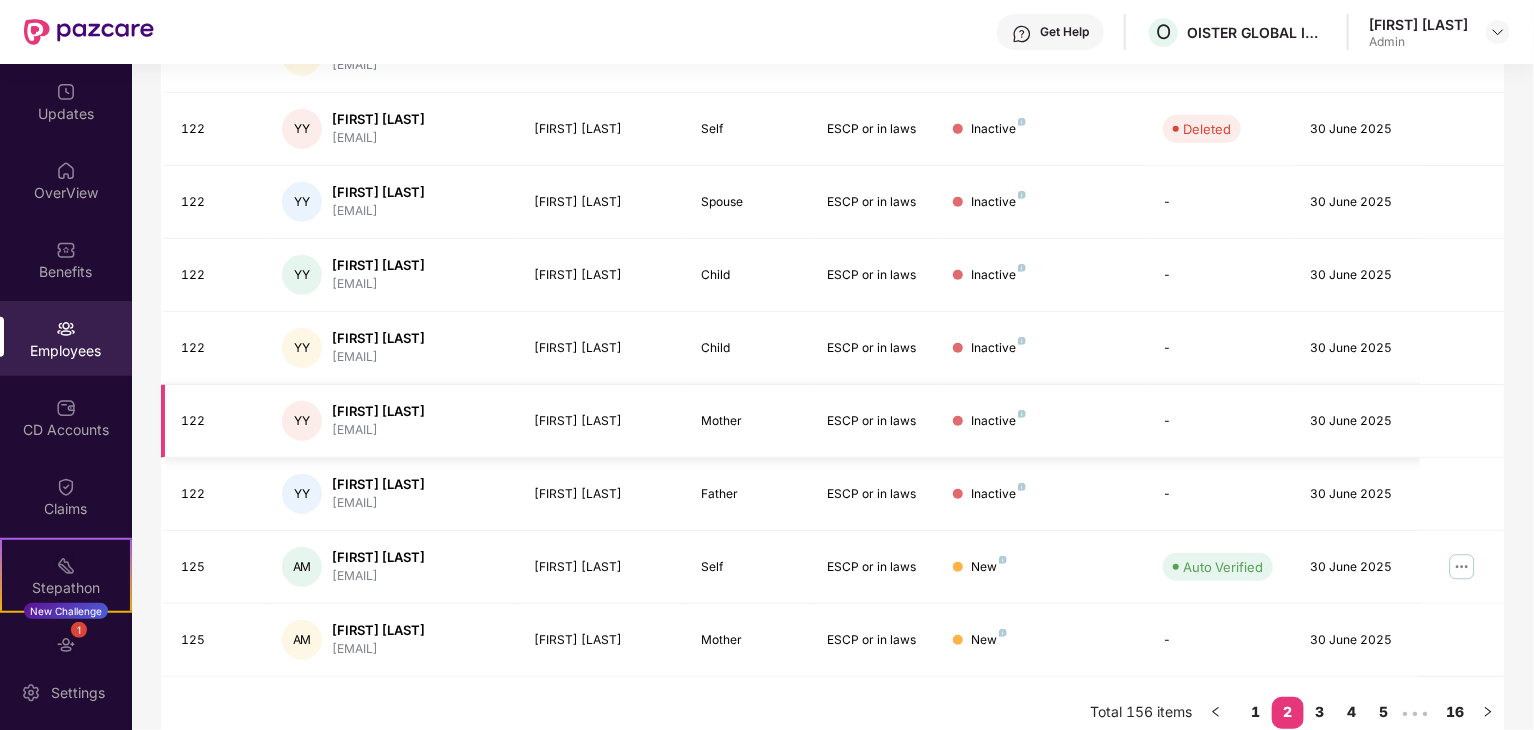 scroll, scrollTop: 496, scrollLeft: 0, axis: vertical 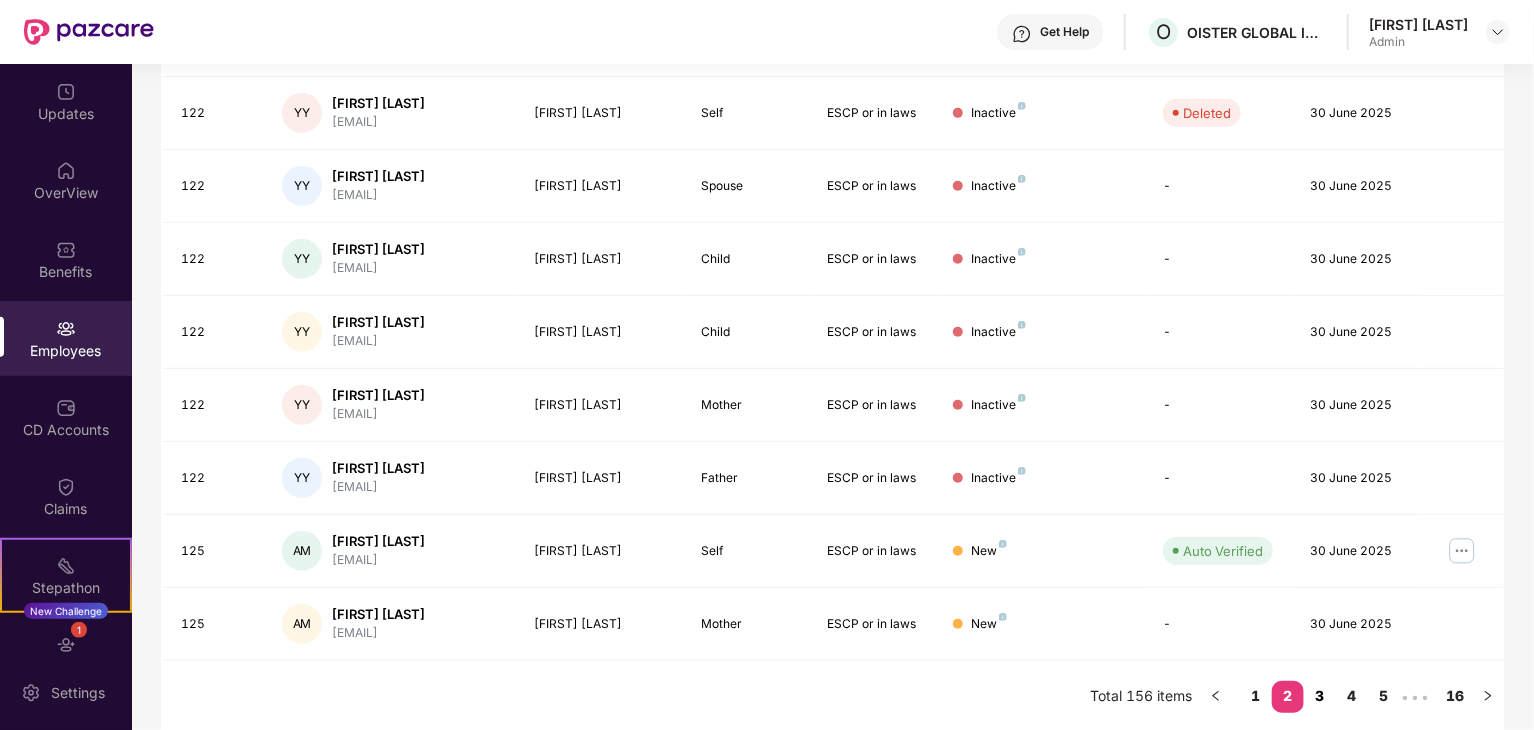 click on "3" at bounding box center [1320, 696] 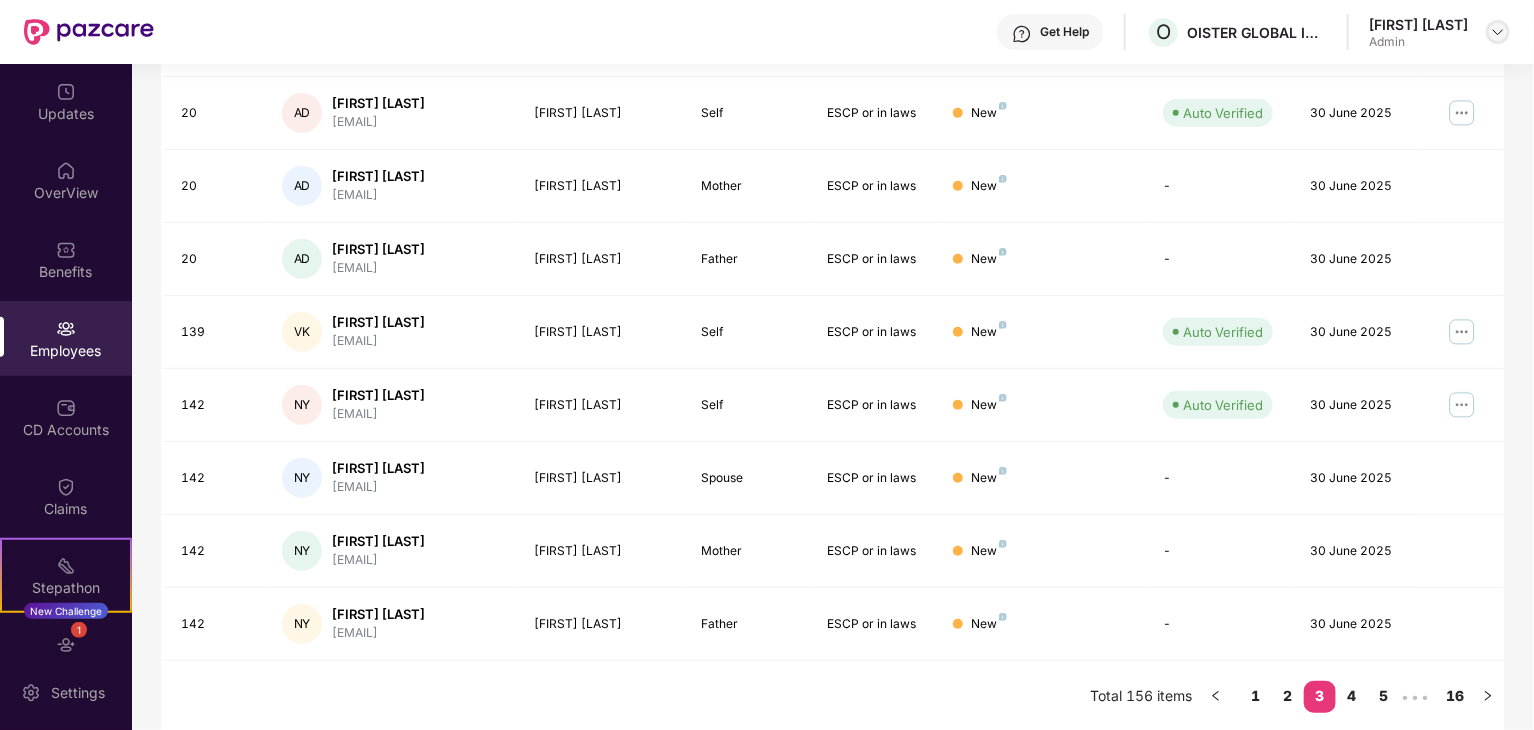 click at bounding box center (1498, 32) 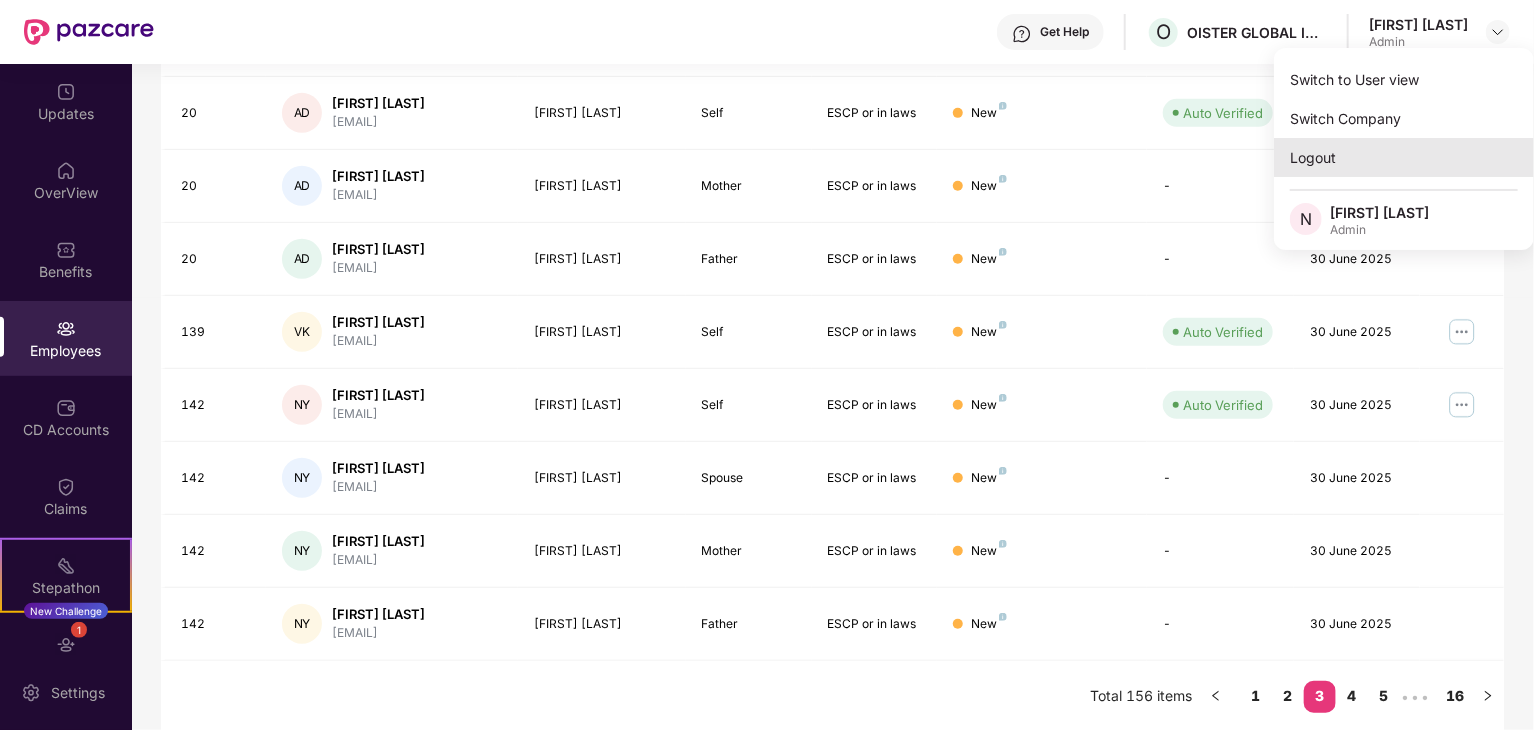 click on "Logout" at bounding box center [1404, 157] 